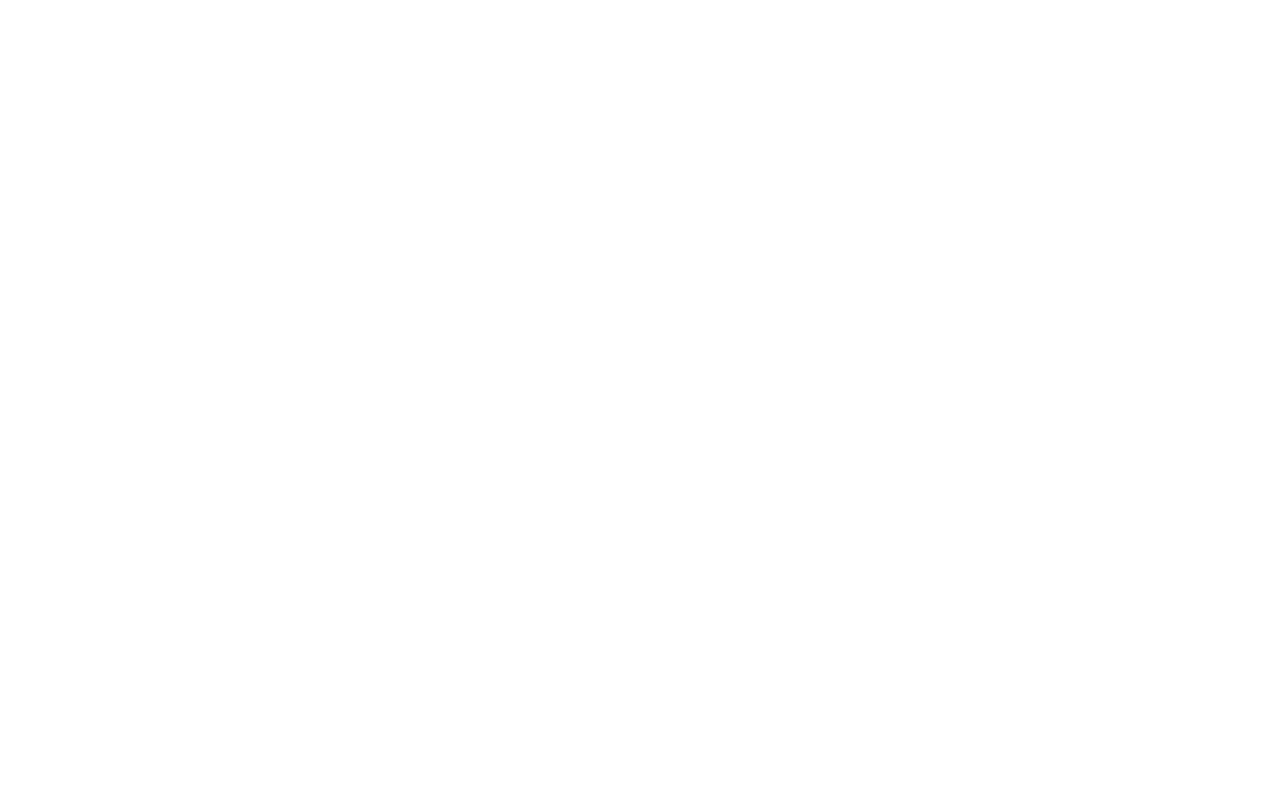 scroll, scrollTop: 0, scrollLeft: 0, axis: both 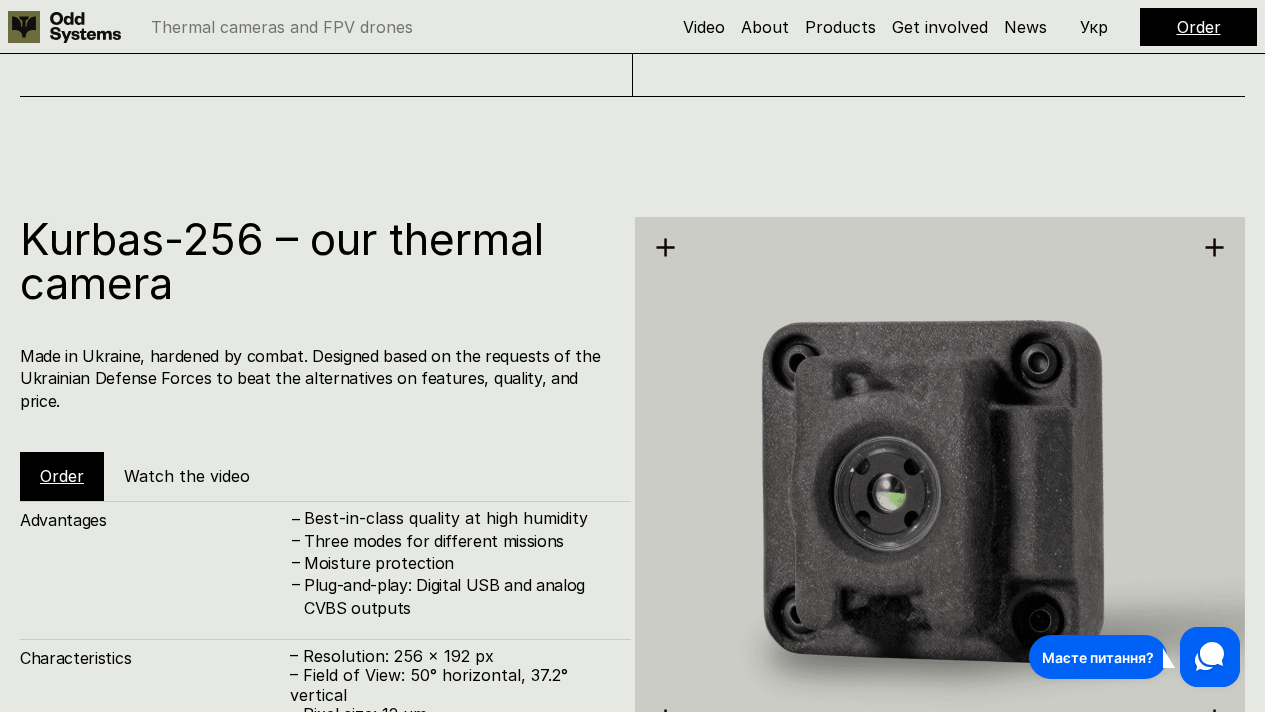 click 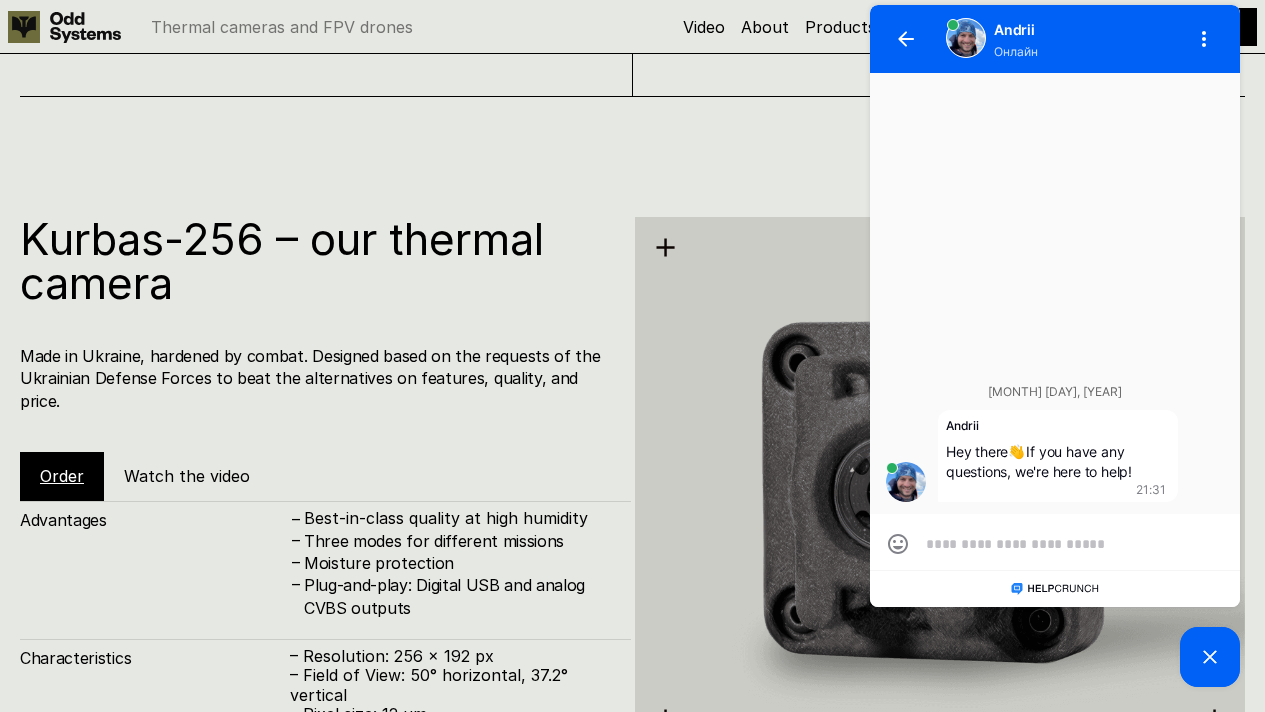 click at bounding box center (1055, 544) 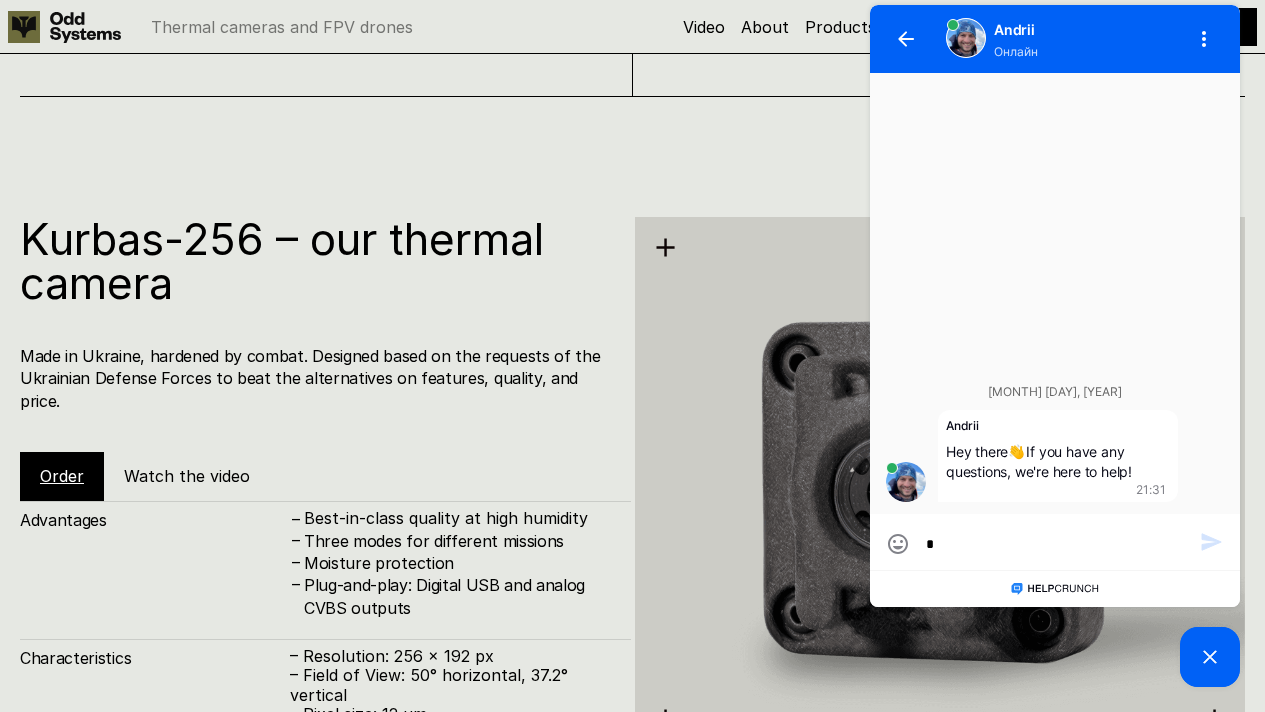 type on "**" 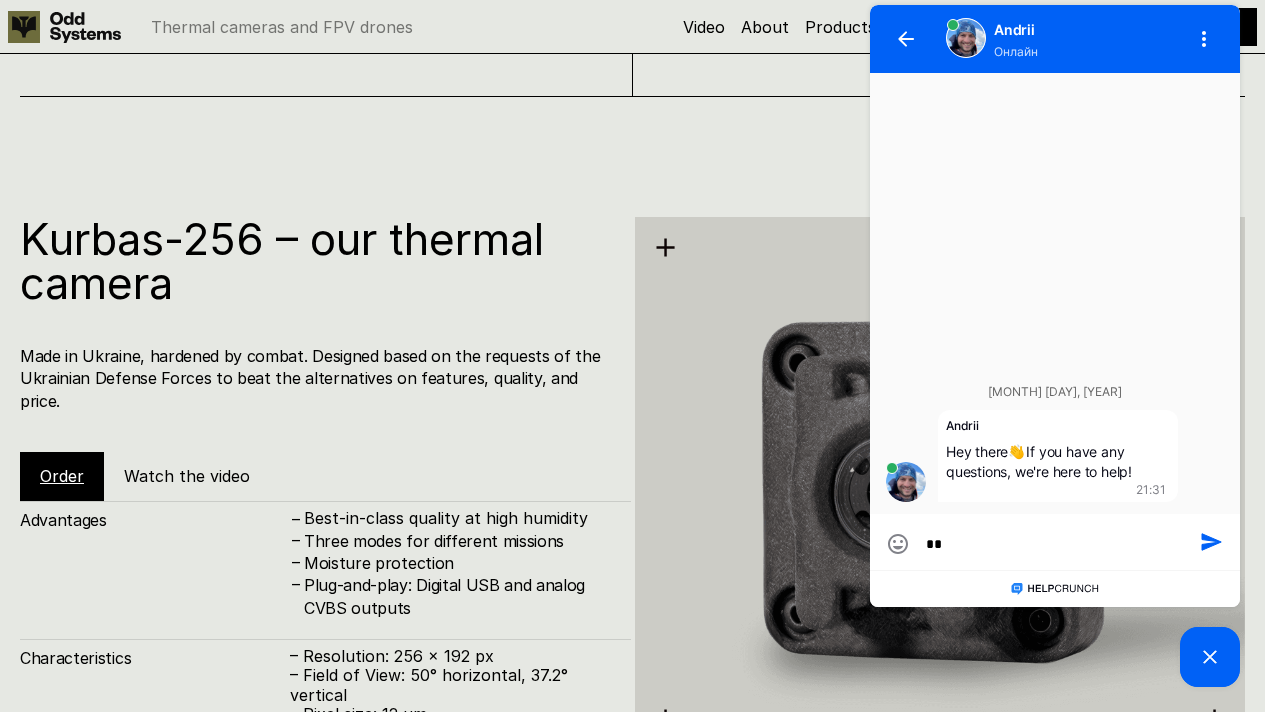 type on "*" 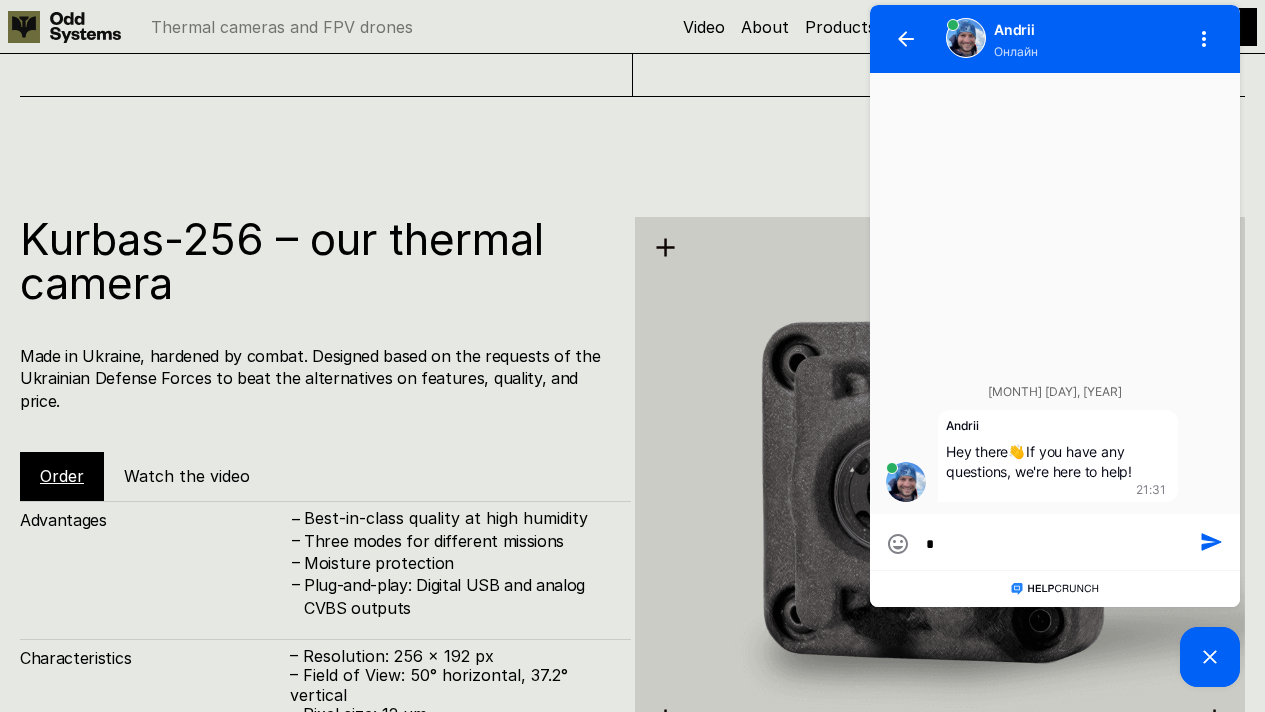 type 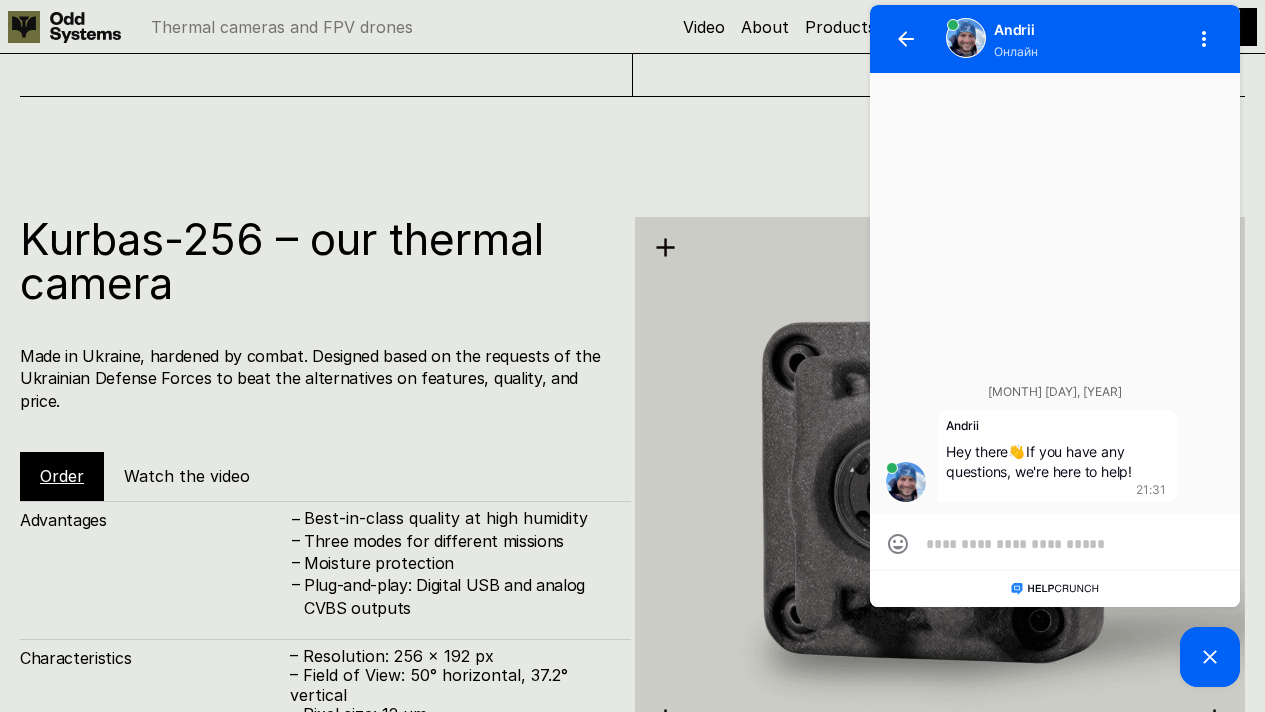 type on "*" 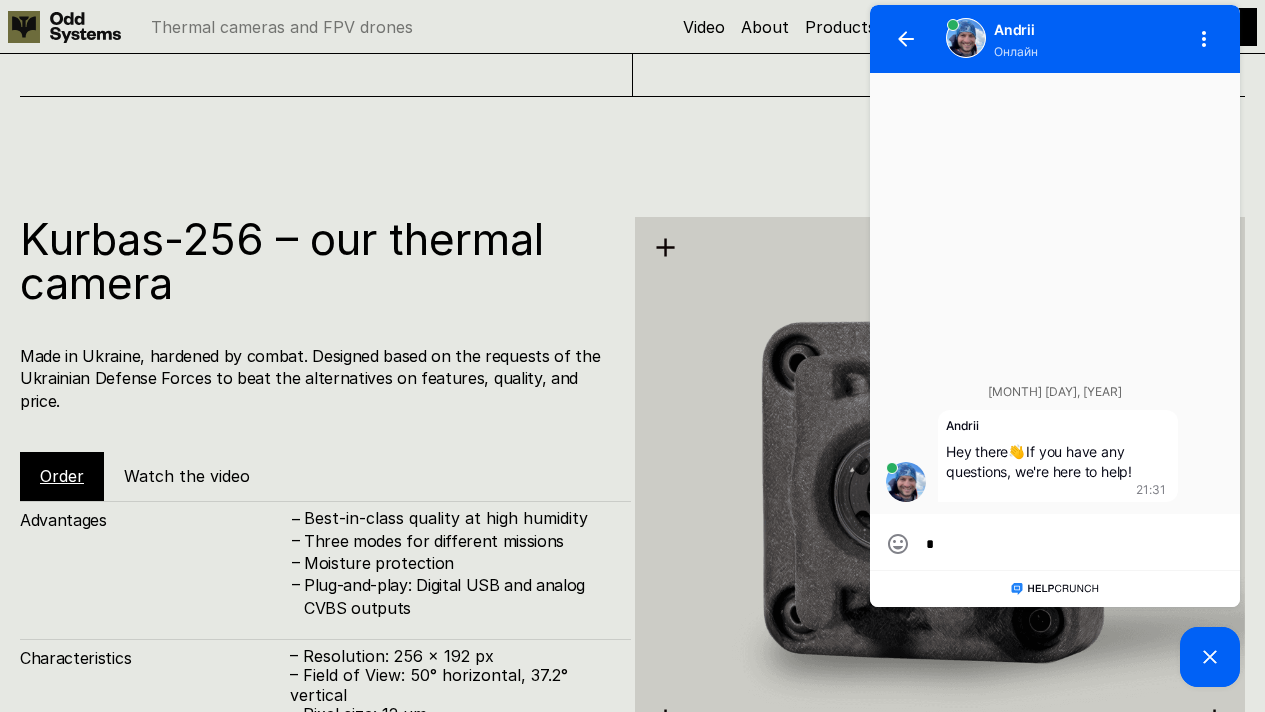 type on "*" 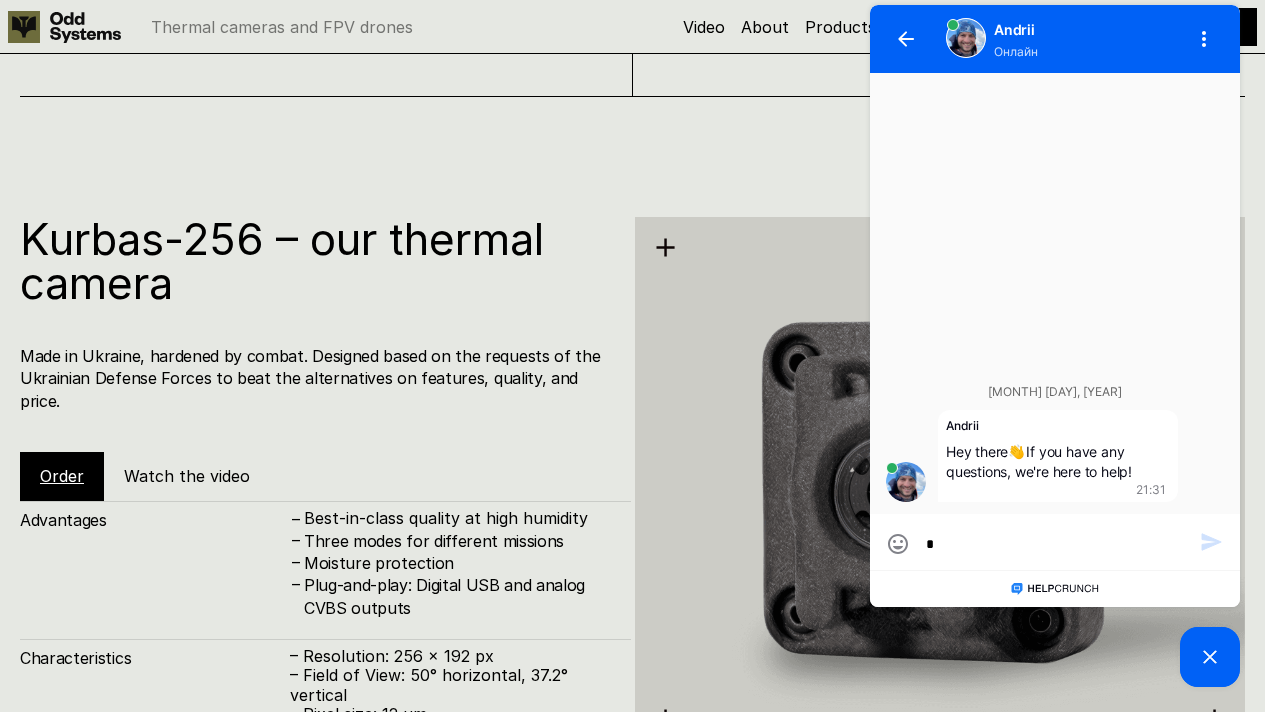 type on "**" 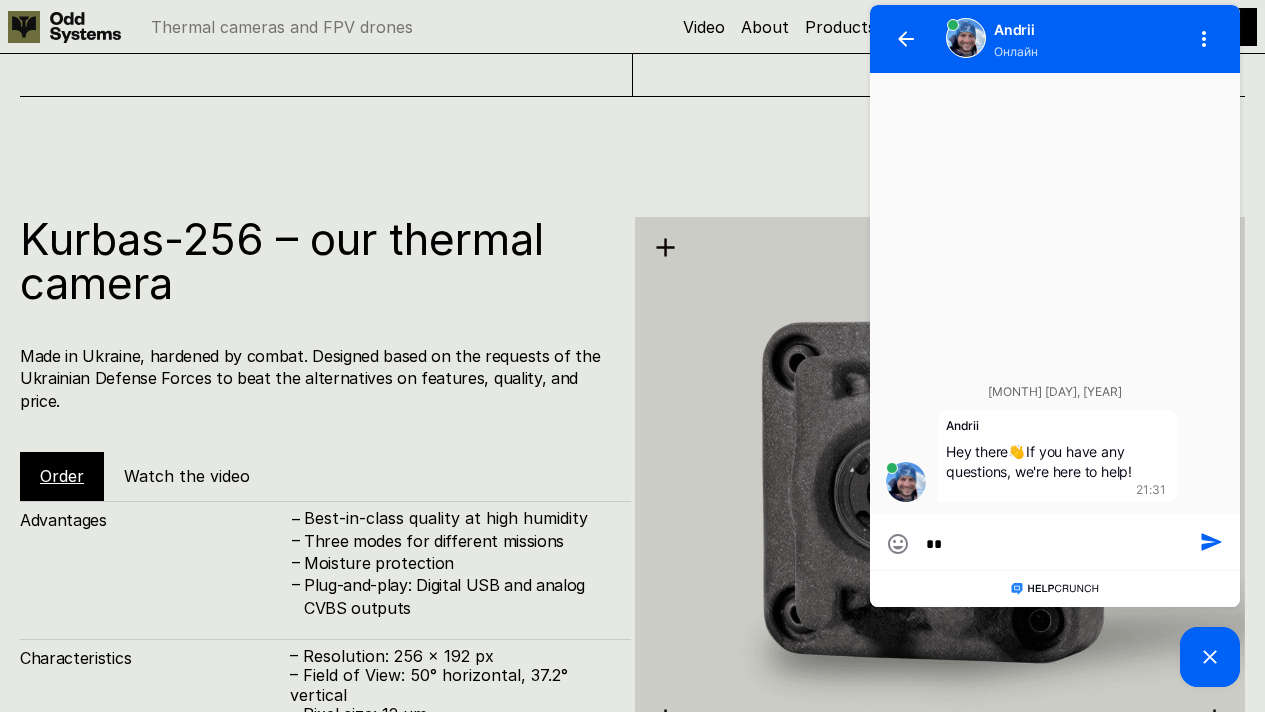 type on "***" 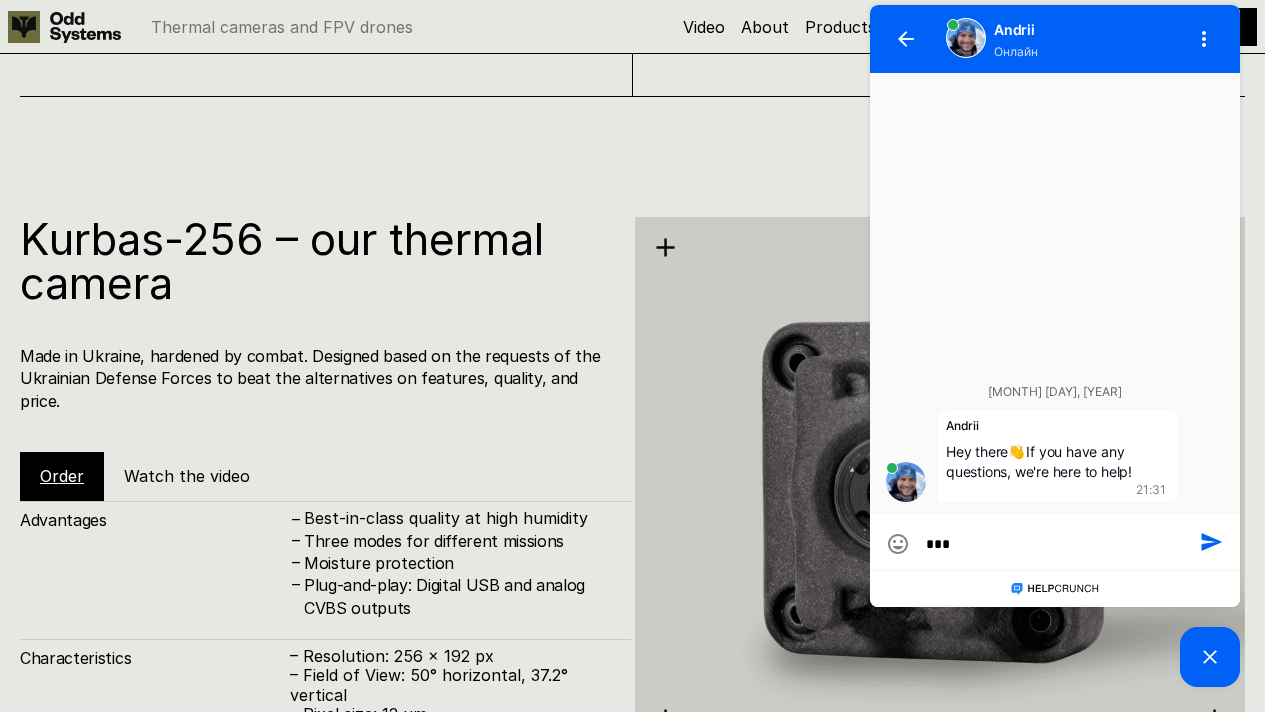type on "****" 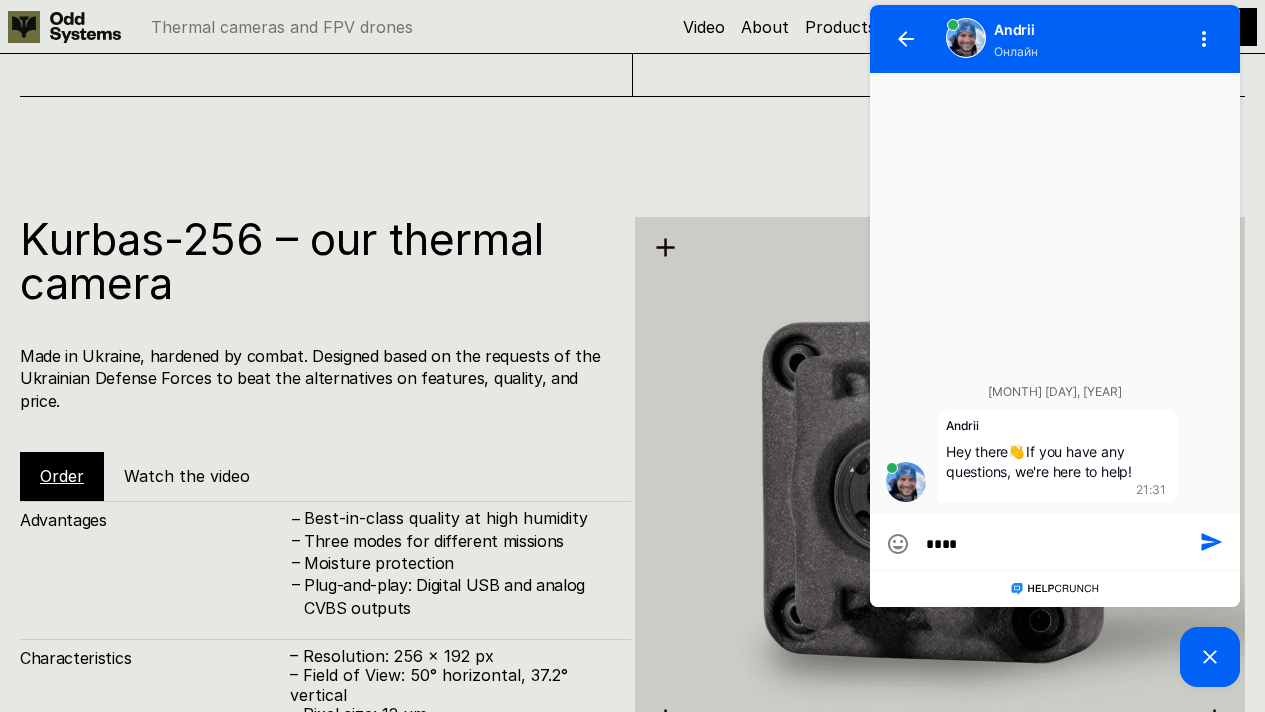 type on "*****" 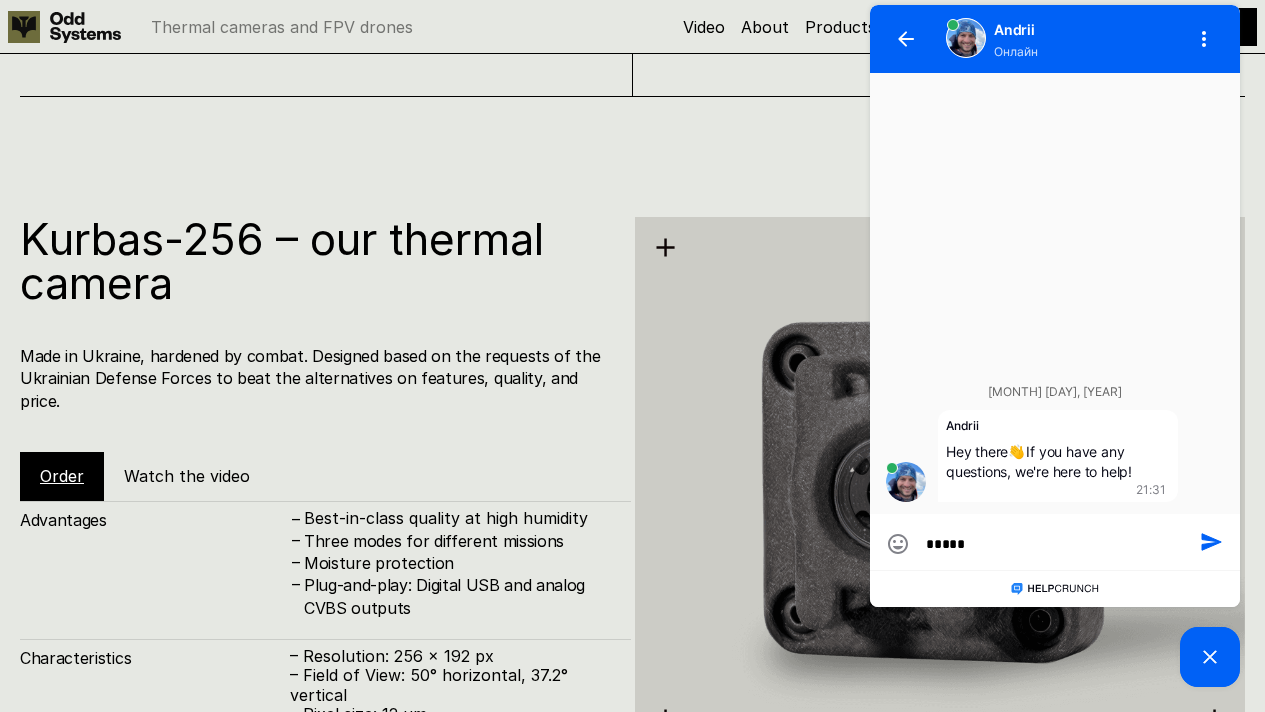 type on "****" 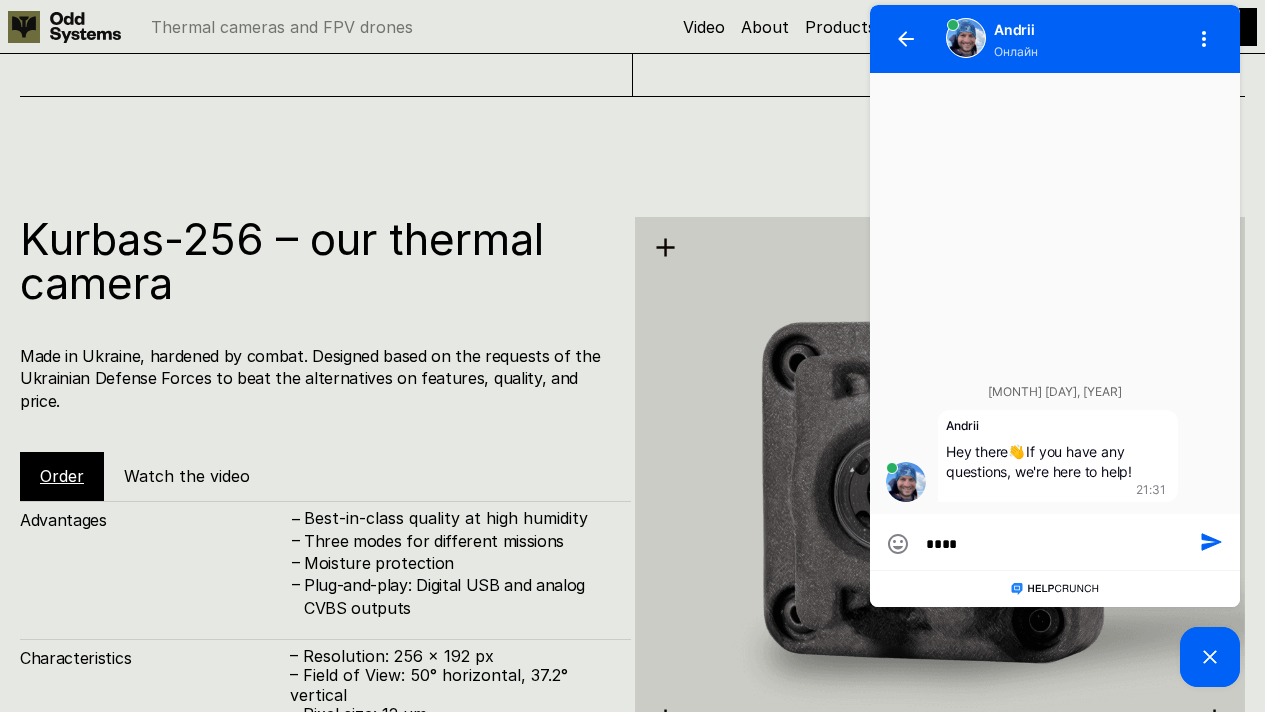 type on "*****" 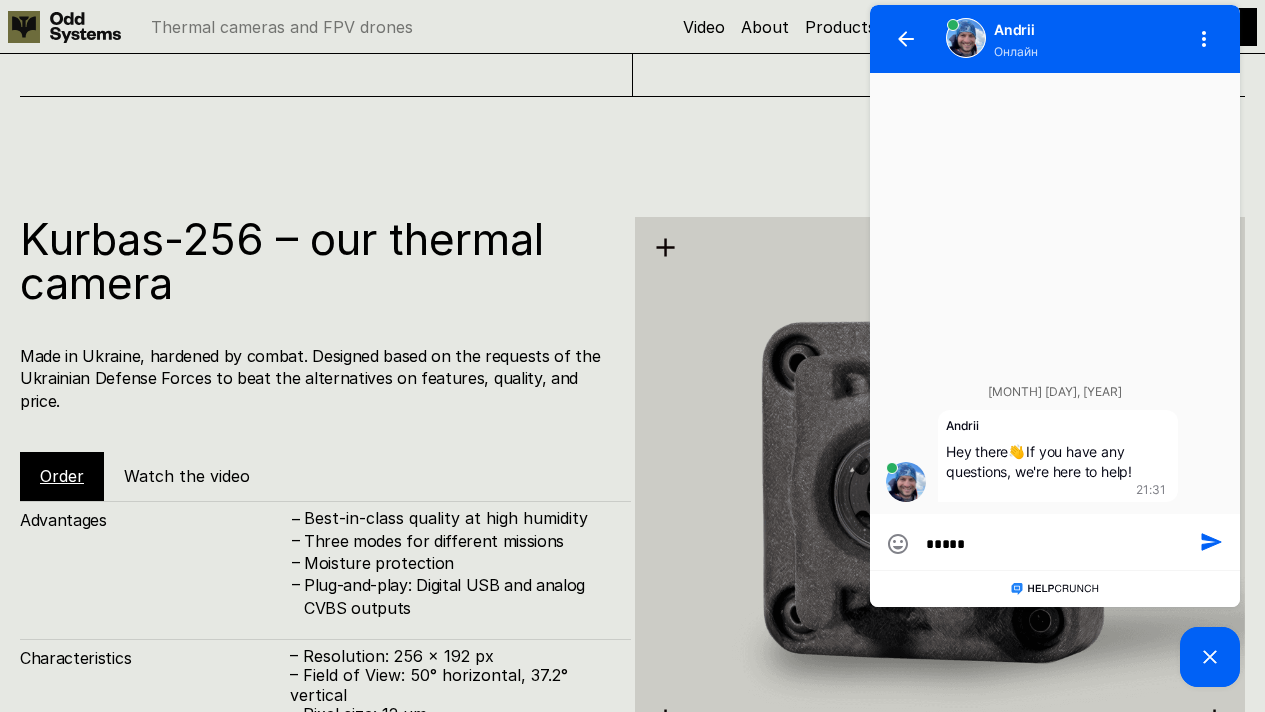 type on "****" 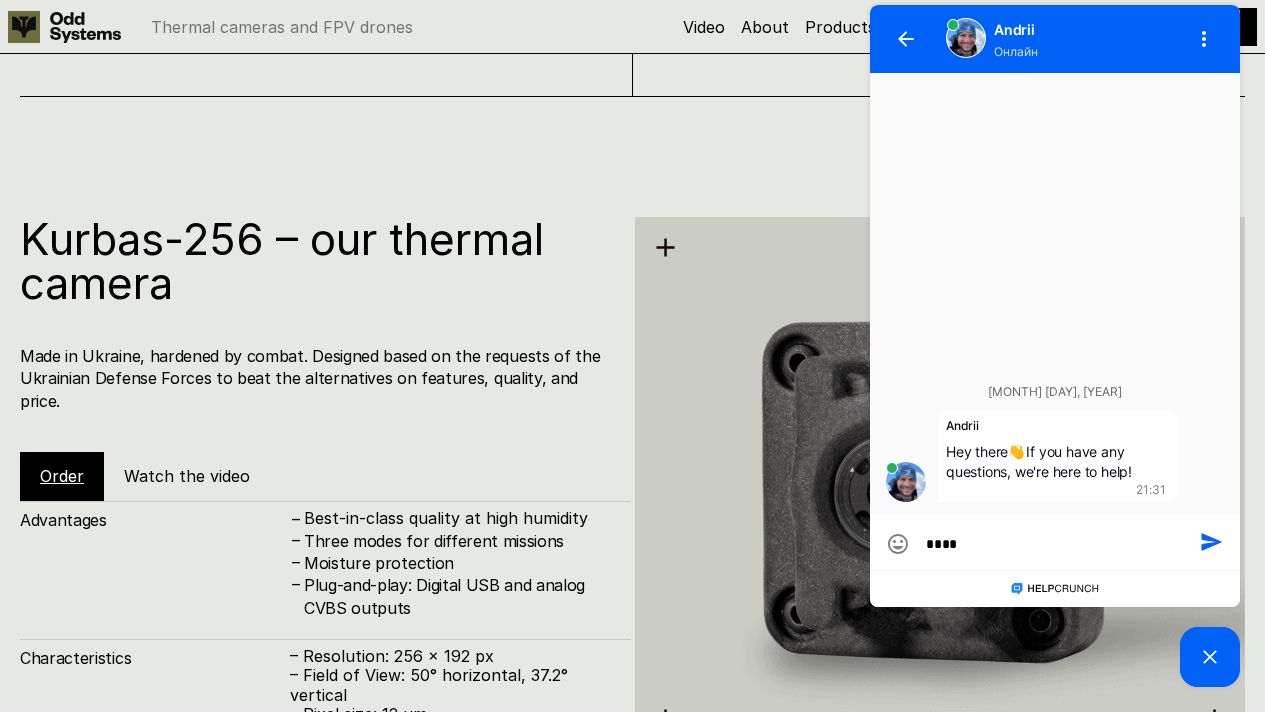 type on "*****" 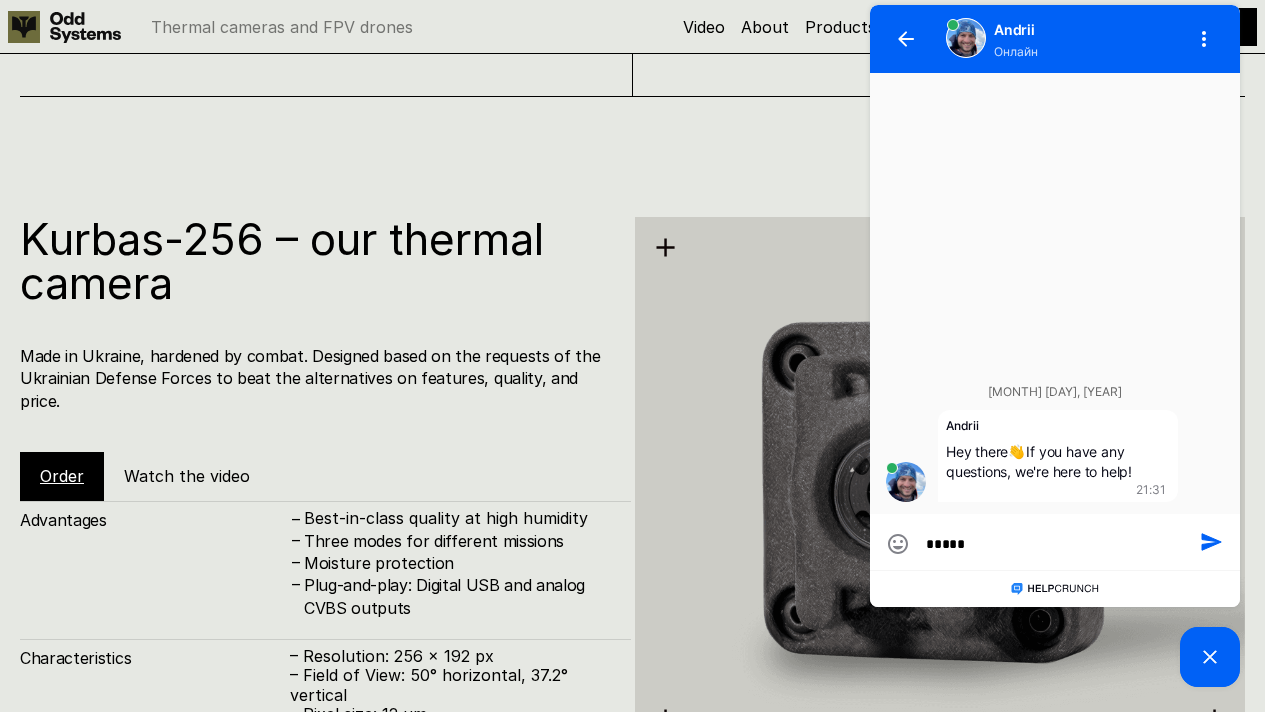 type on "******" 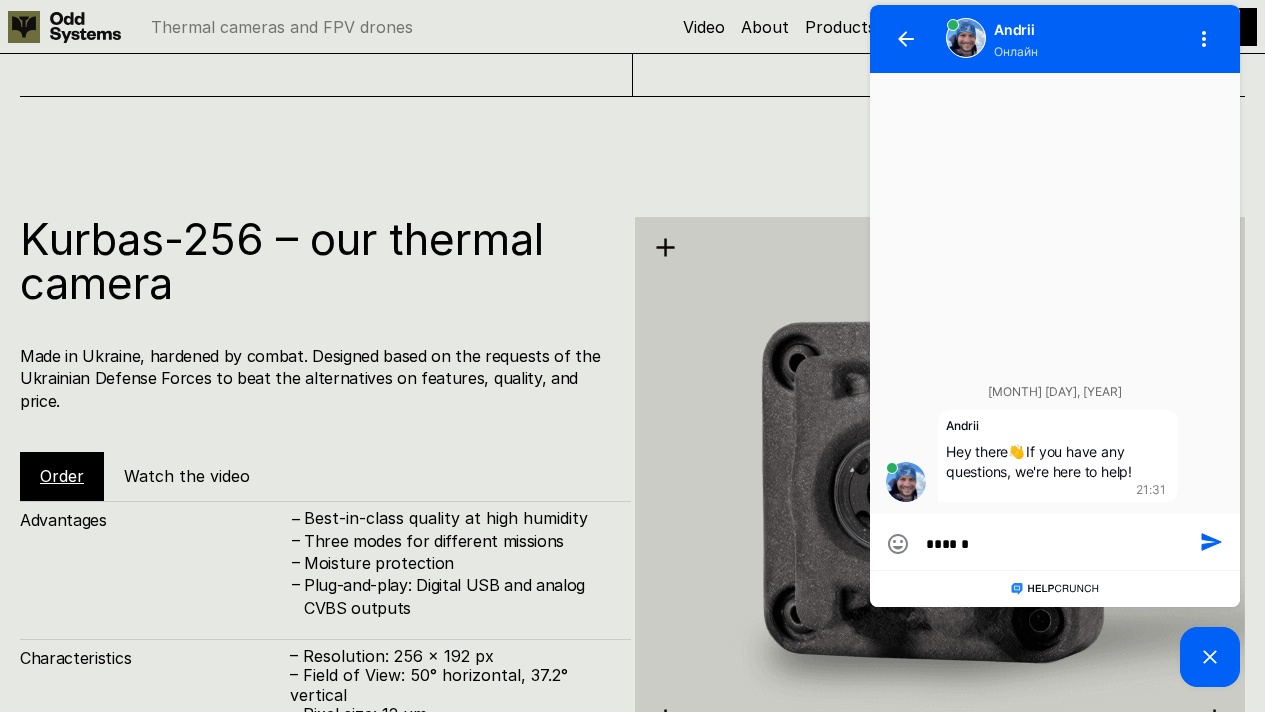 type on "******" 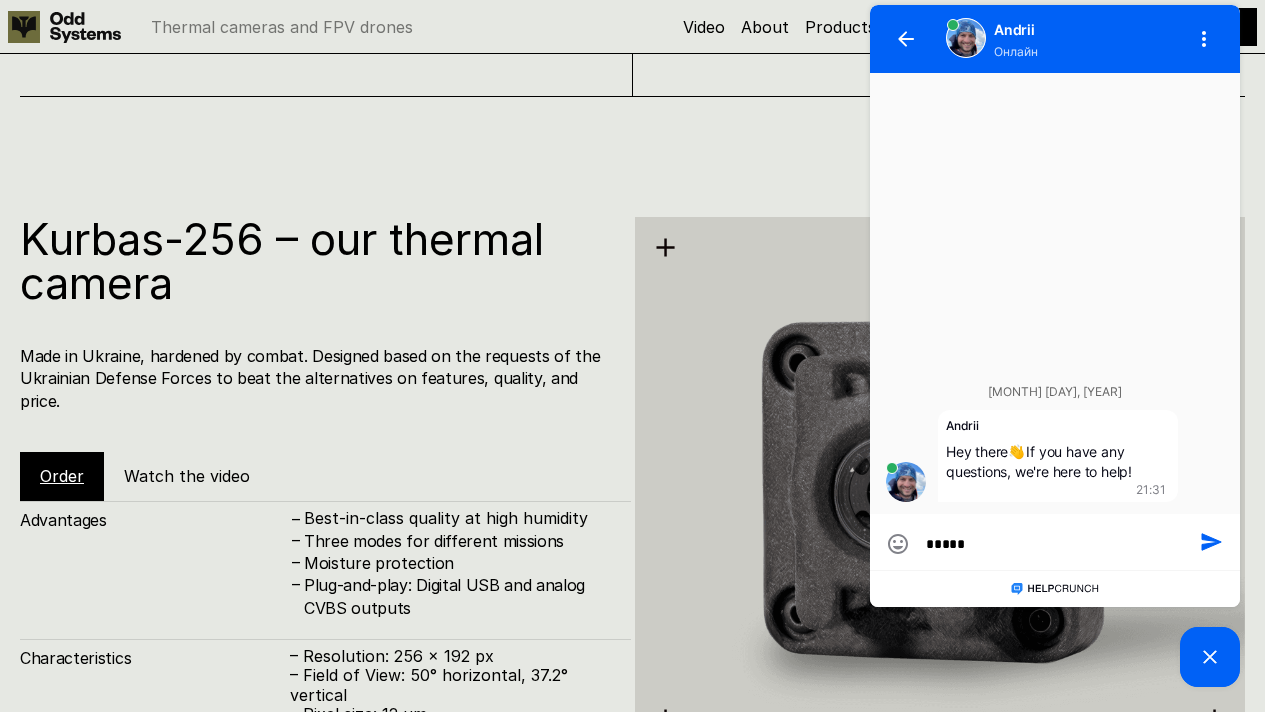 type on "*****" 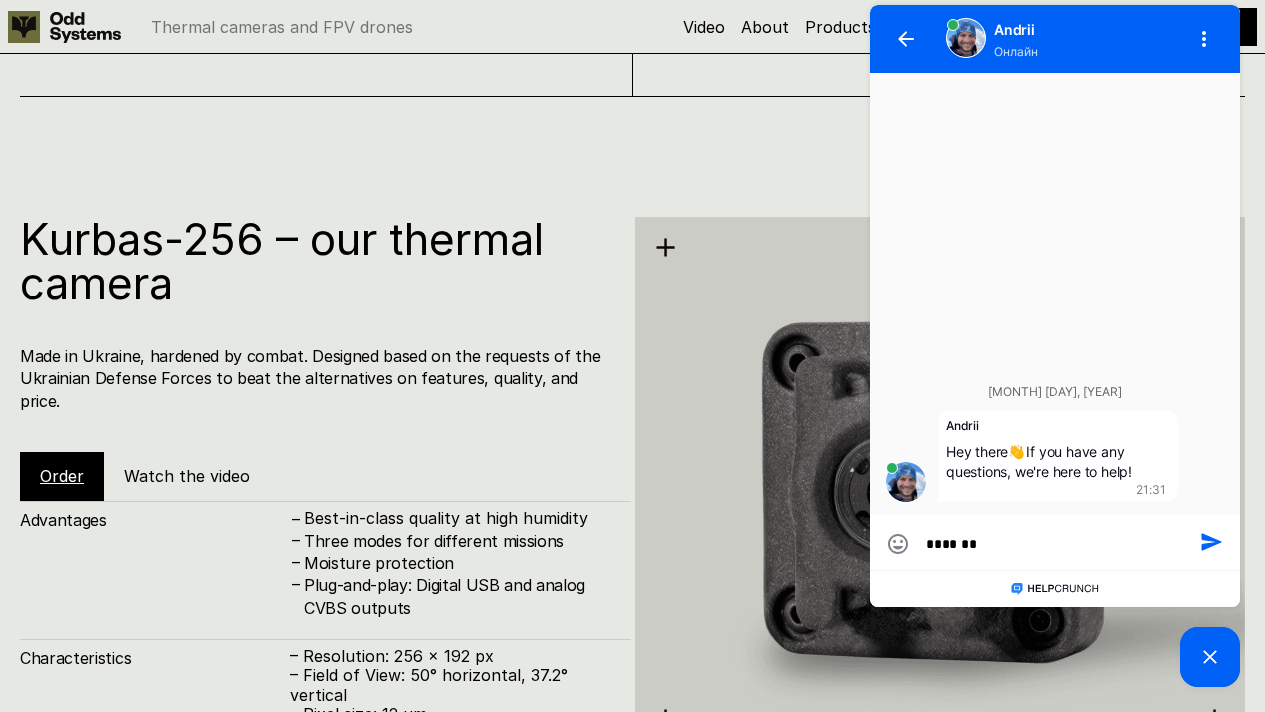 type on "********" 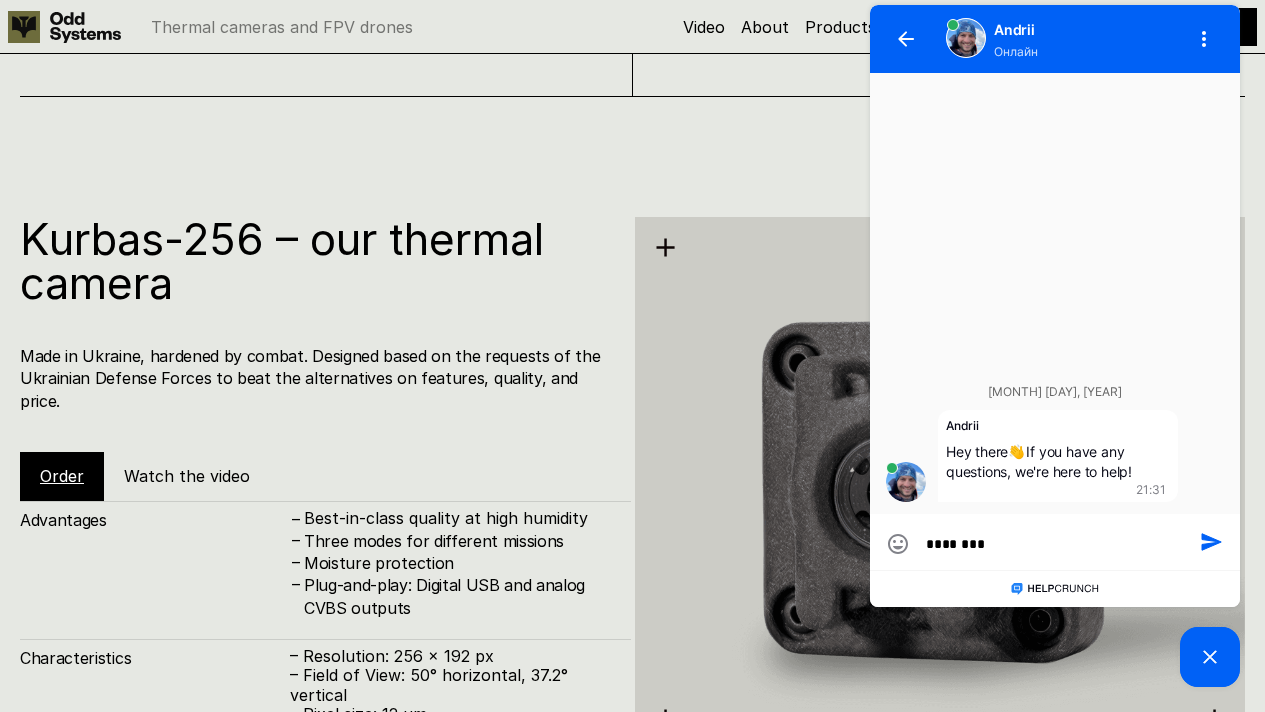 type on "*********" 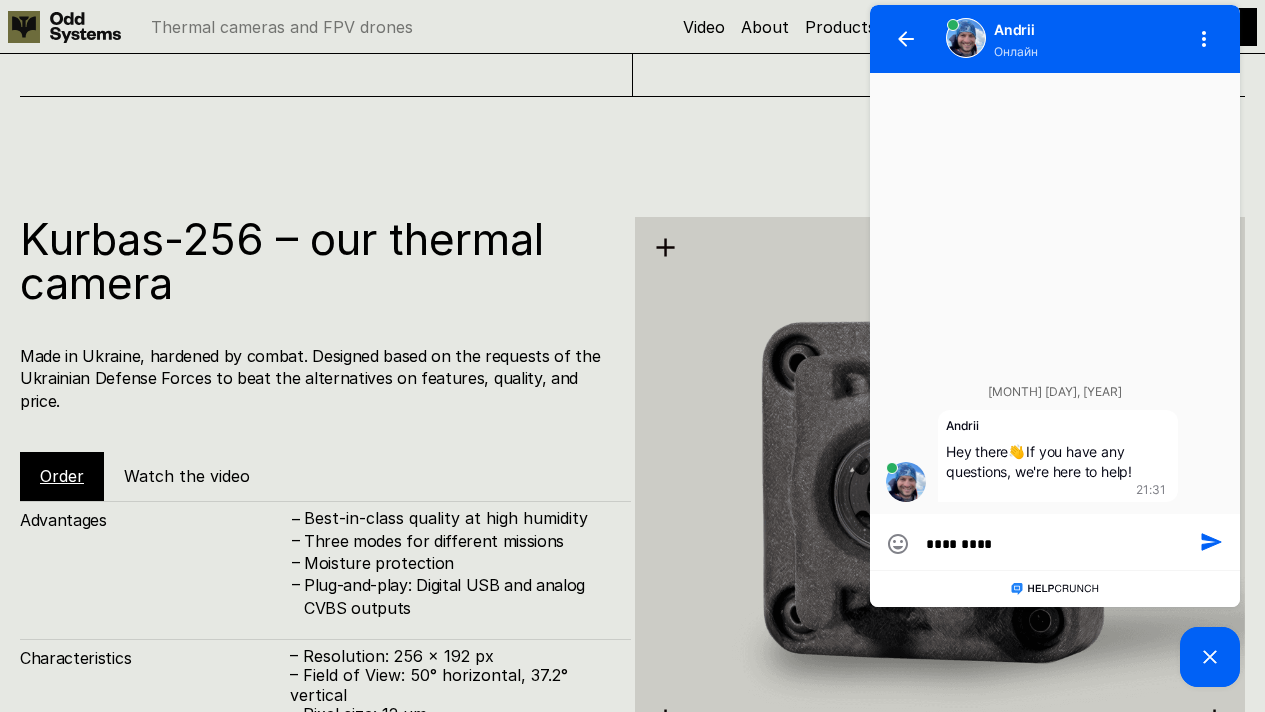 type on "*********" 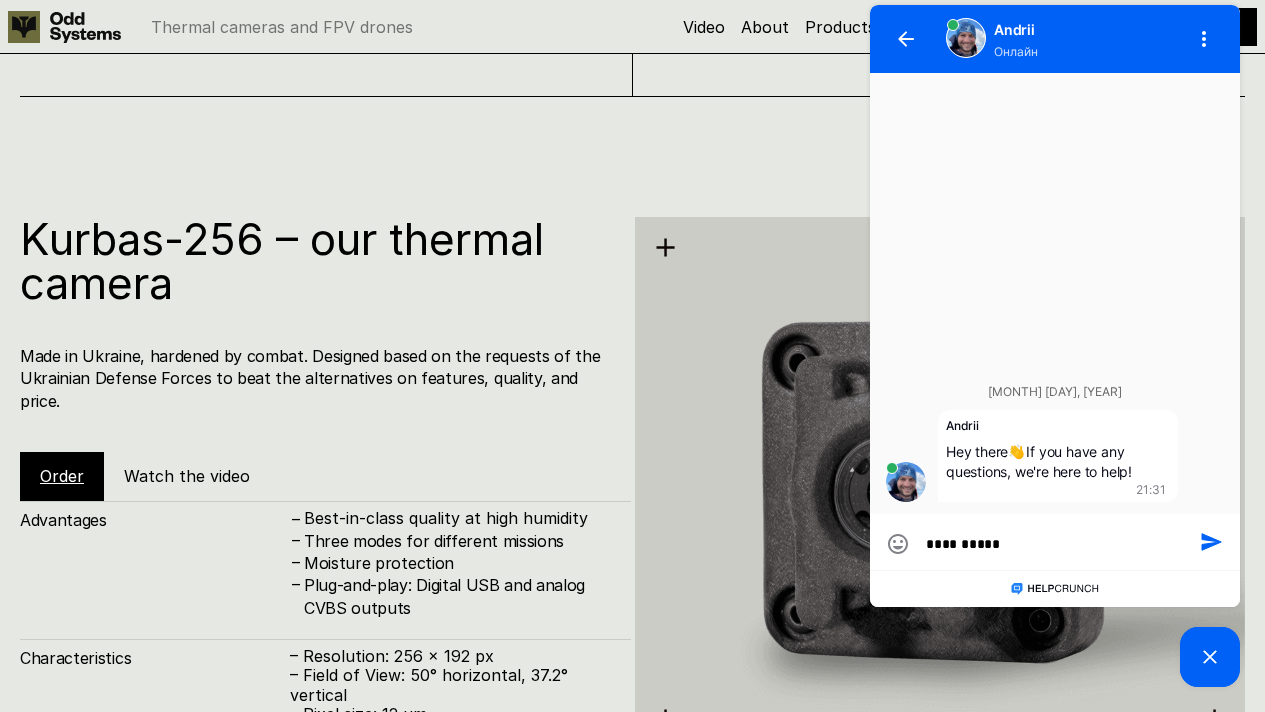 type on "**********" 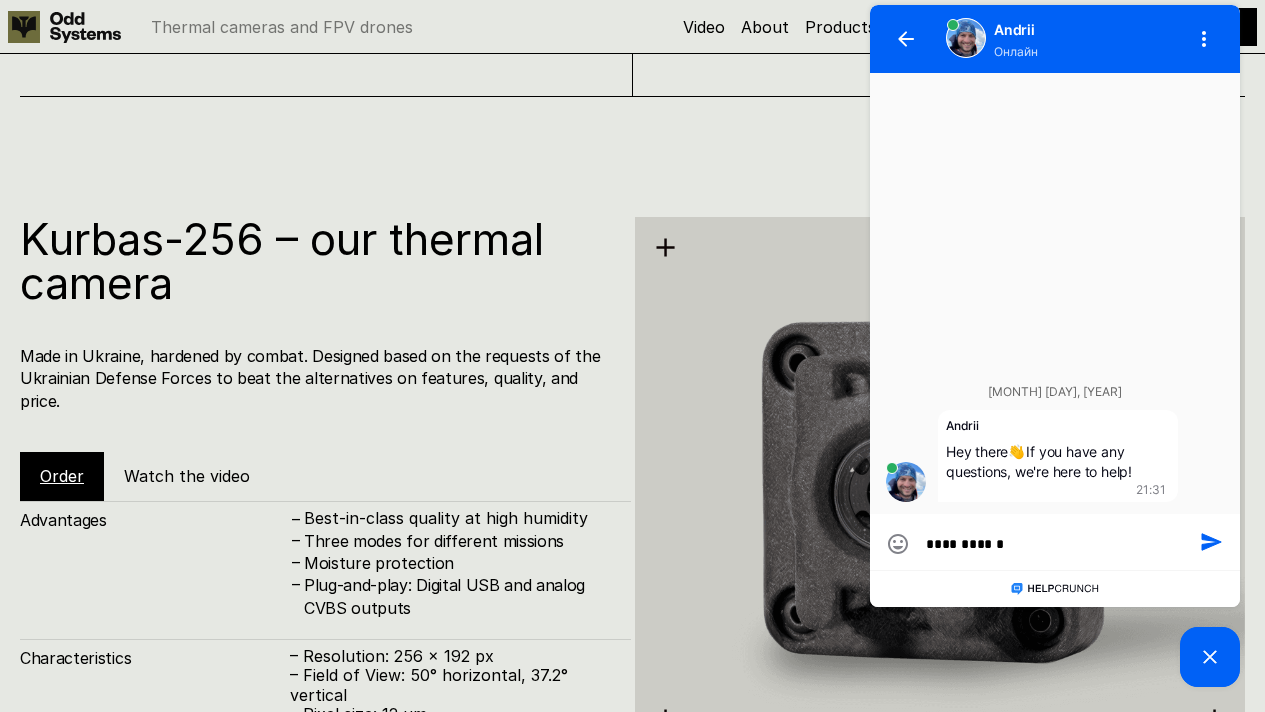 type on "**********" 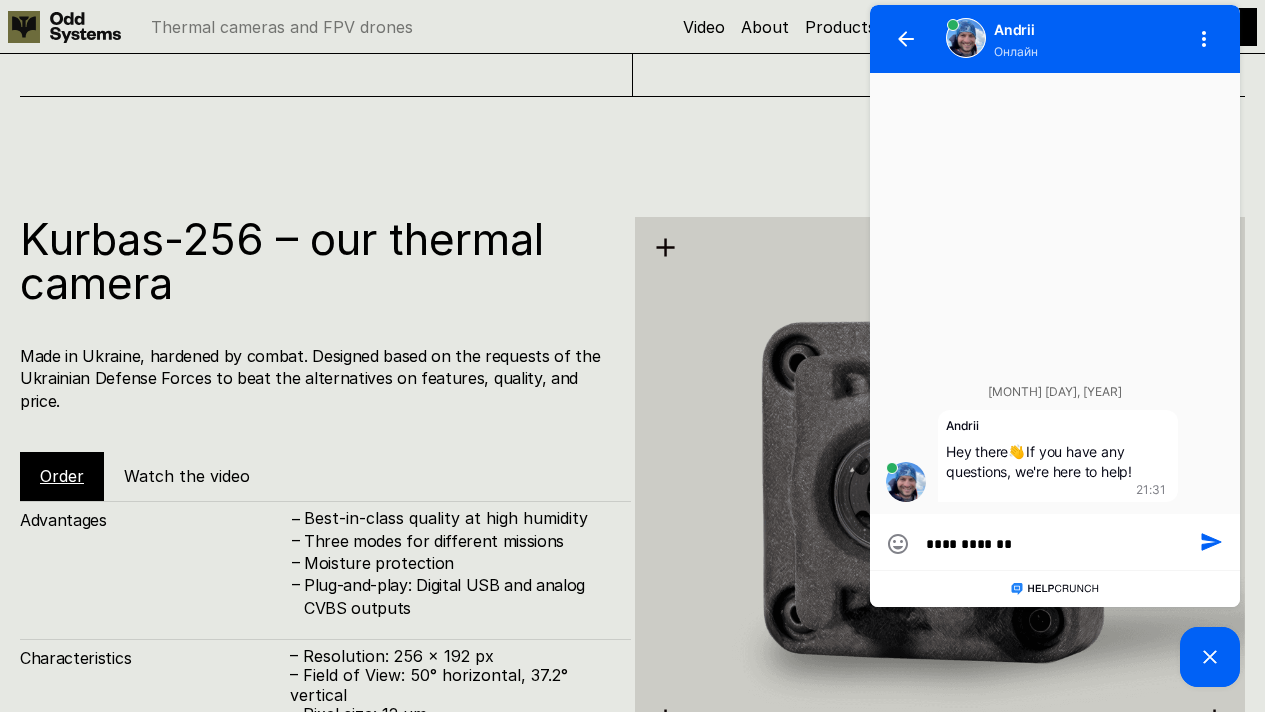 type on "**********" 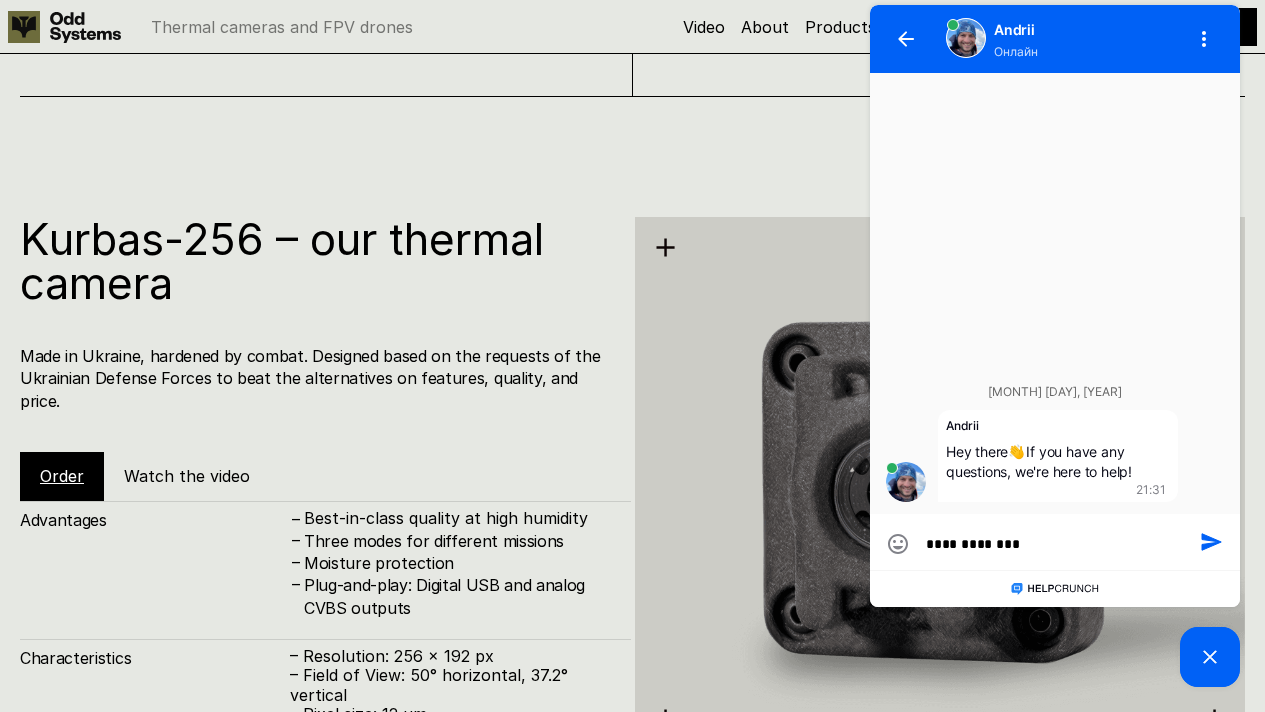 type on "**********" 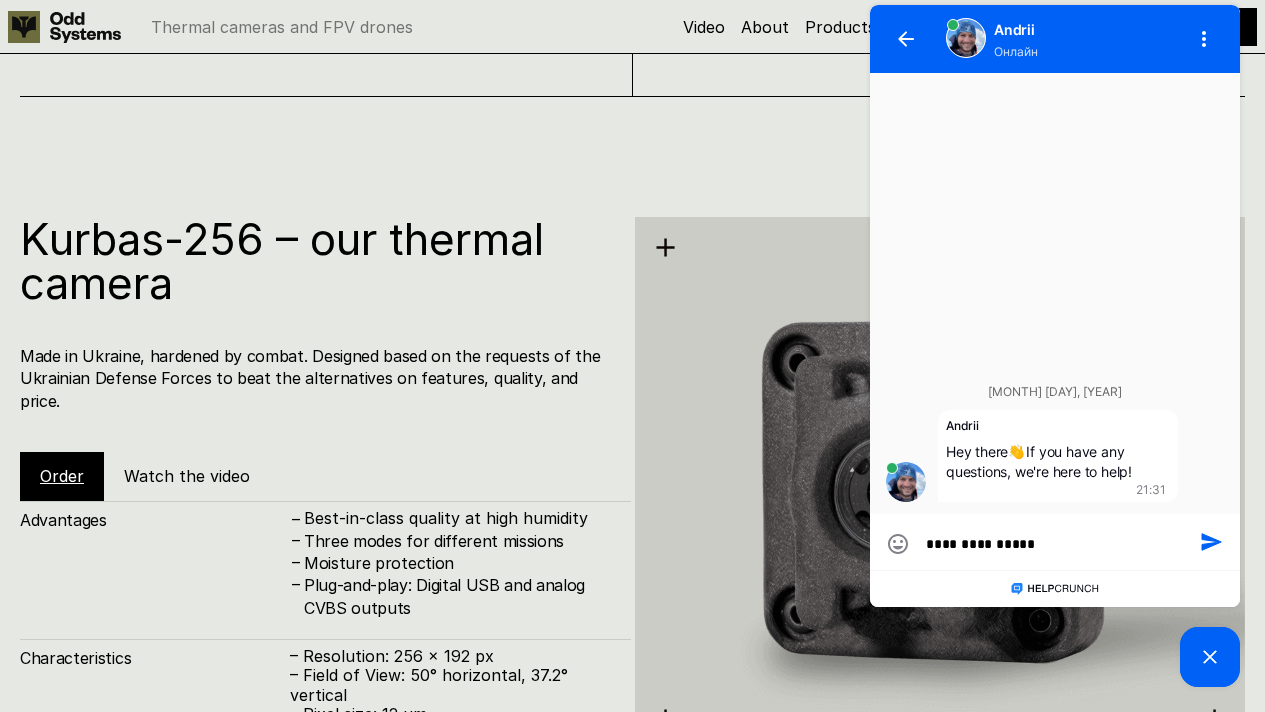 type on "**********" 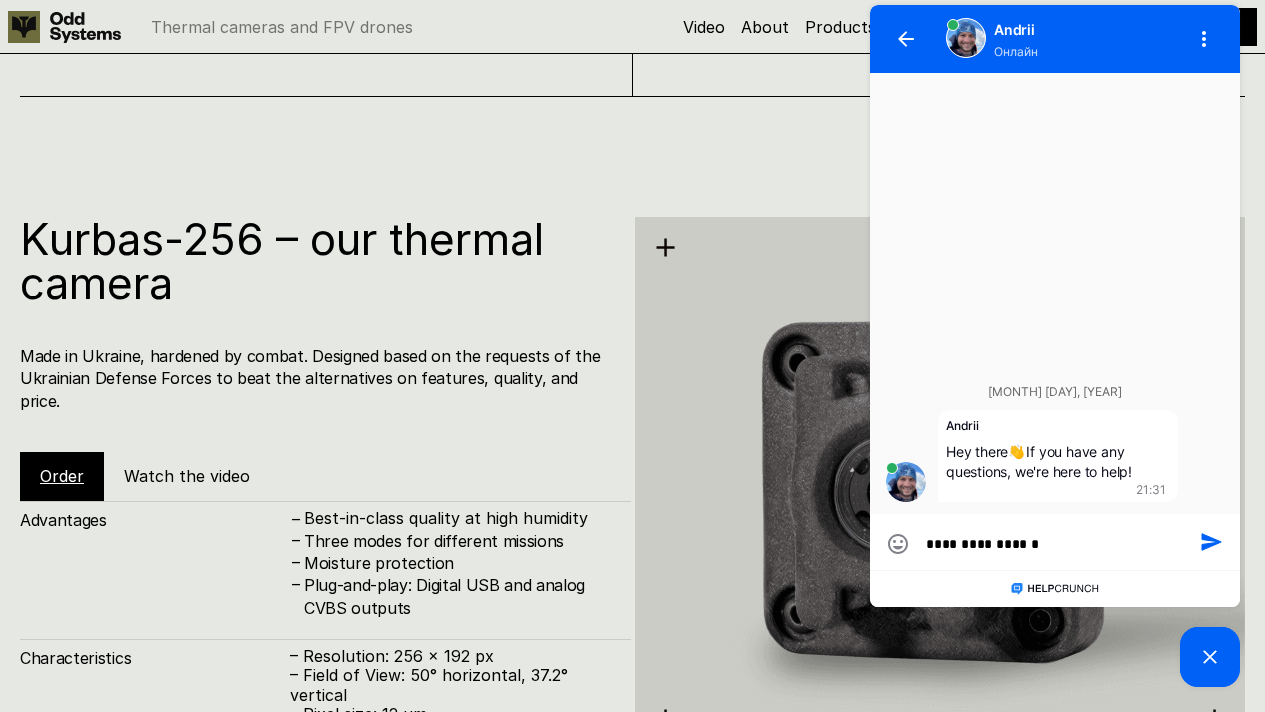 type on "**********" 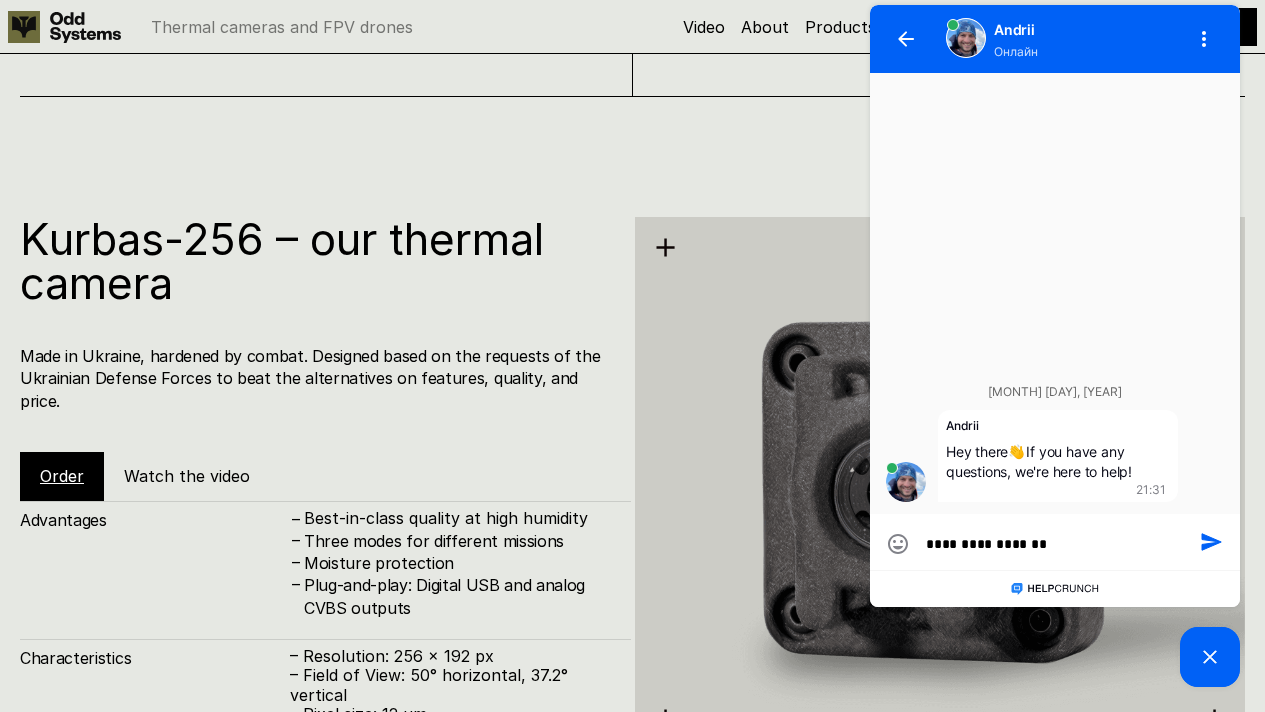 type on "**********" 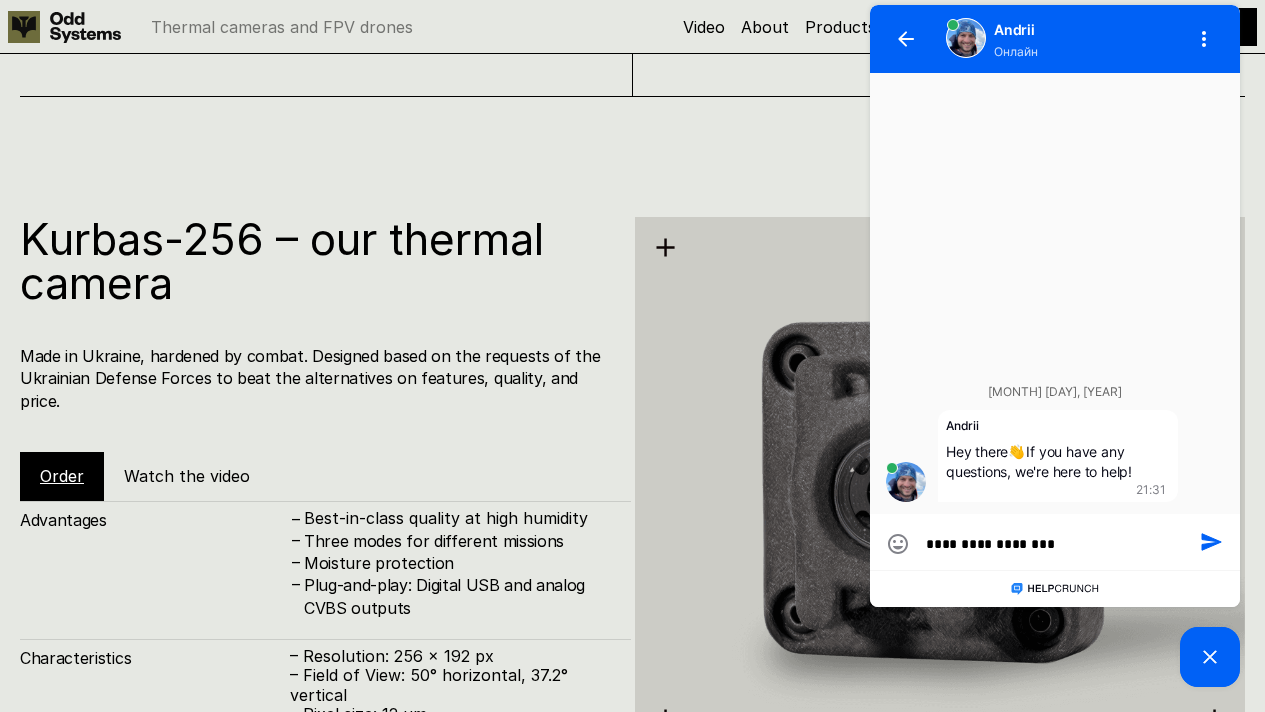 type on "**********" 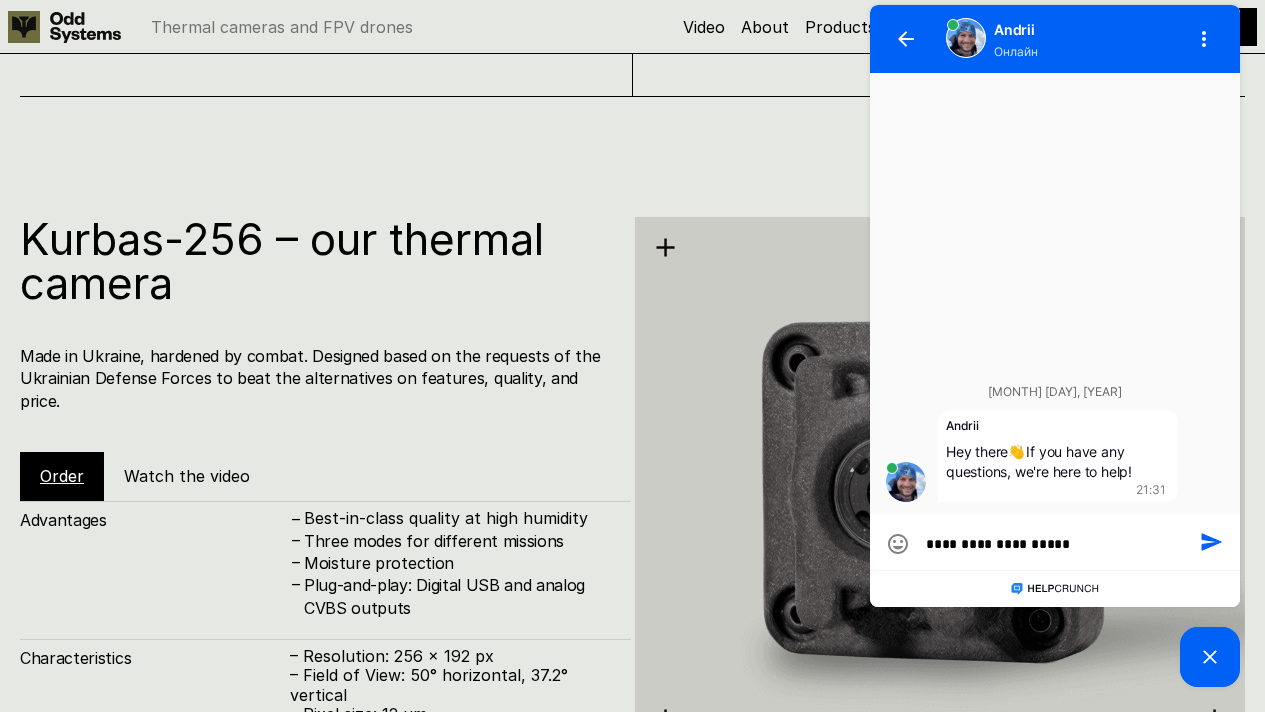 type on "**********" 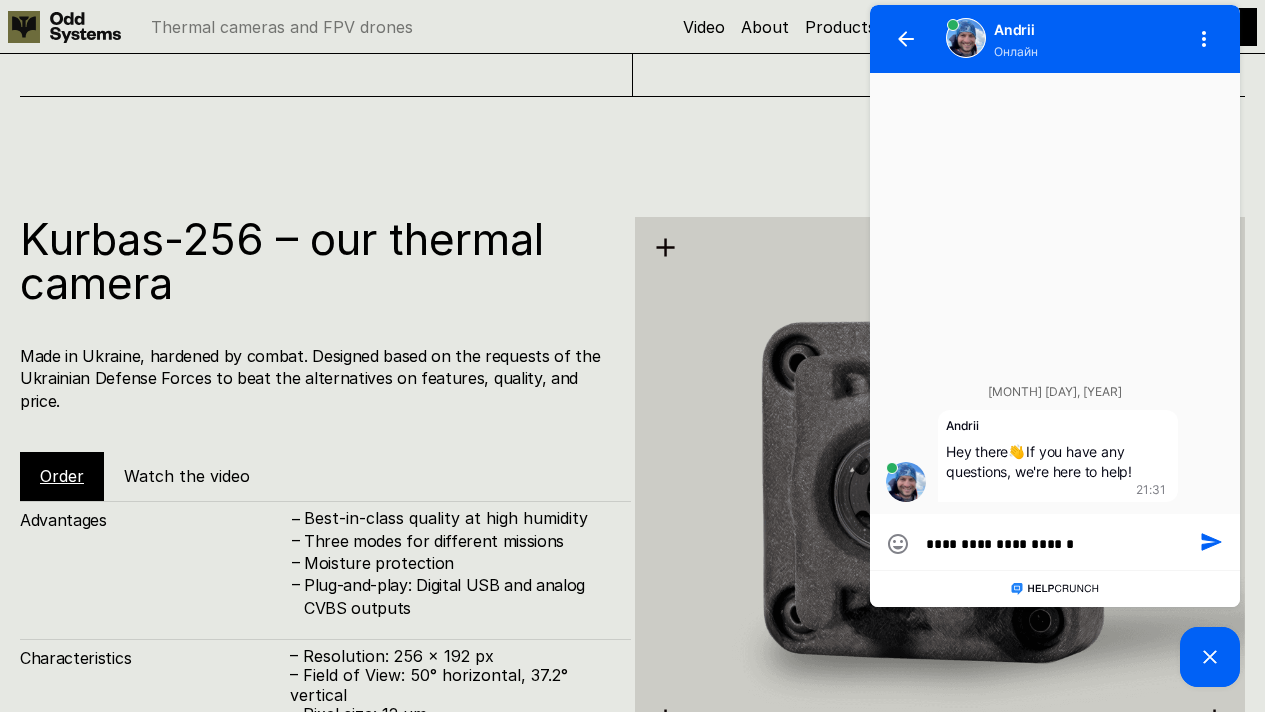 type on "**********" 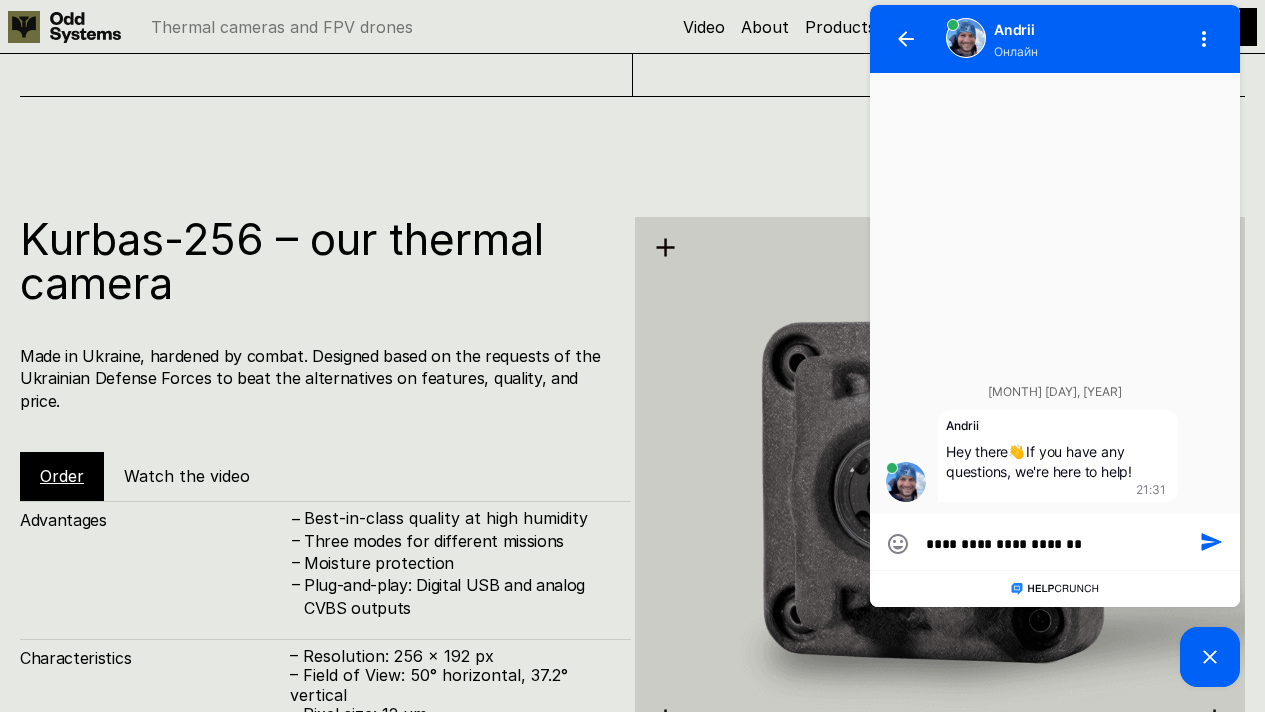 type on "**********" 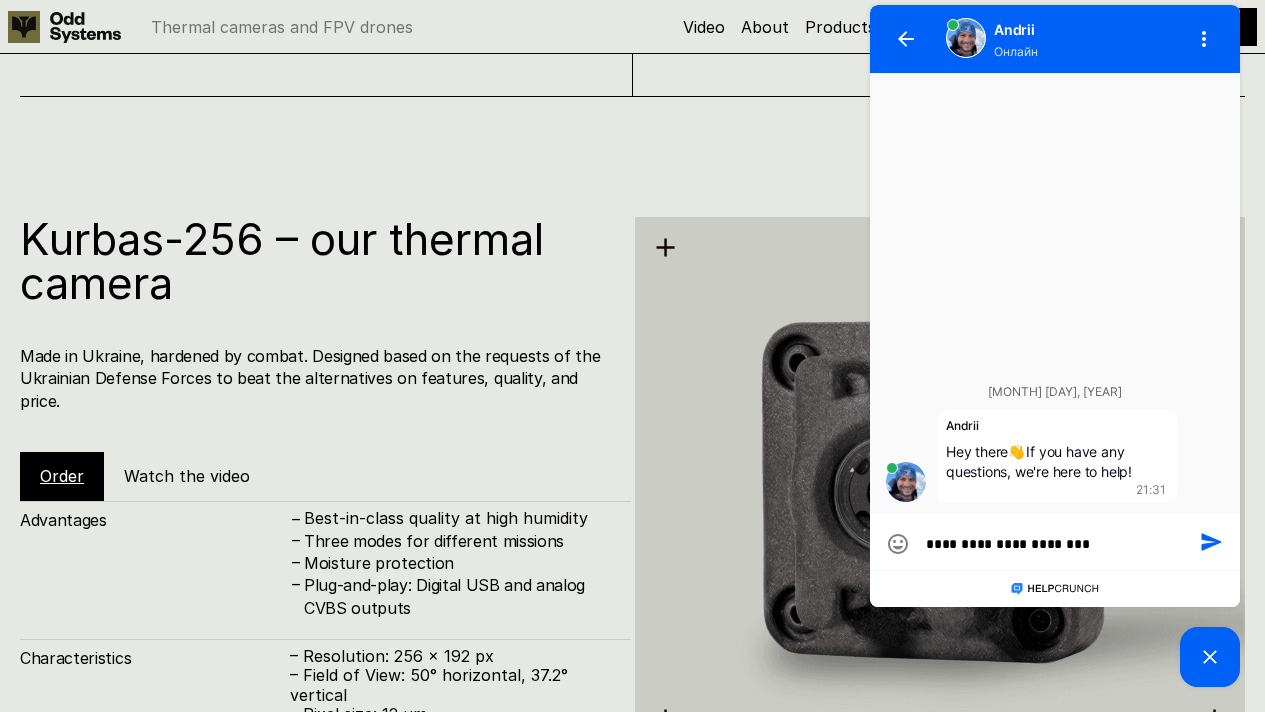 type on "**********" 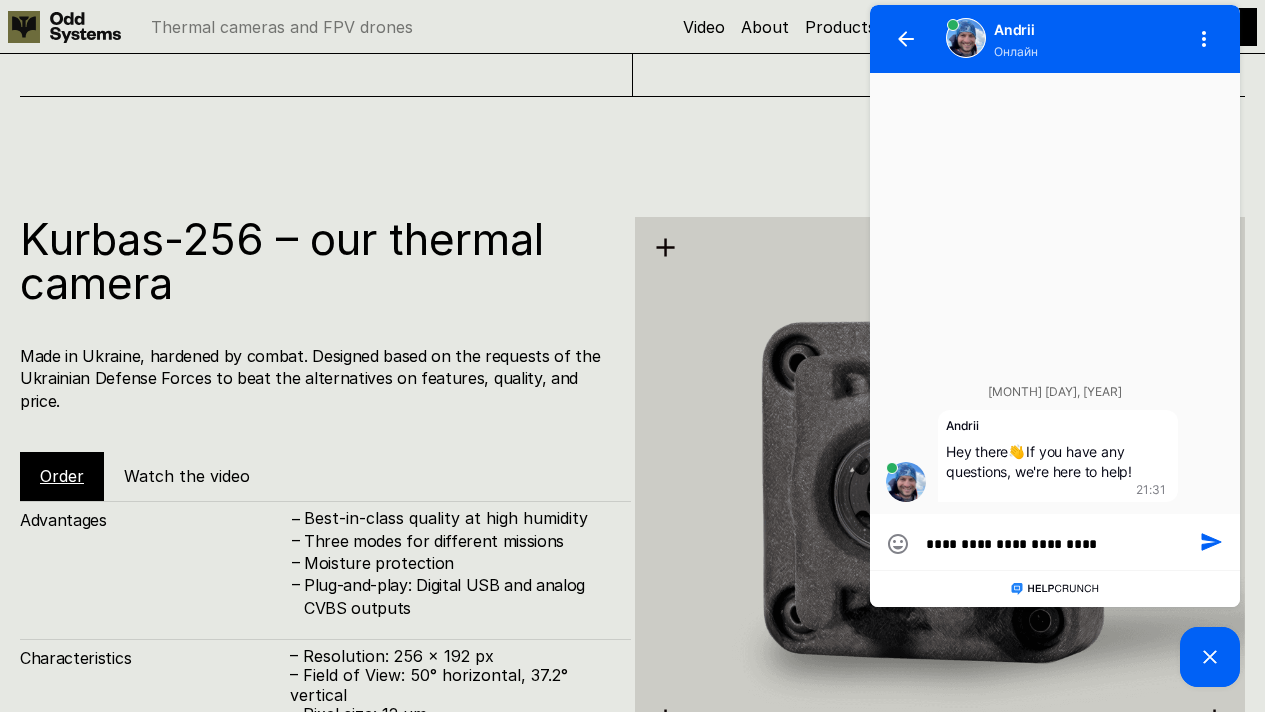 type on "**********" 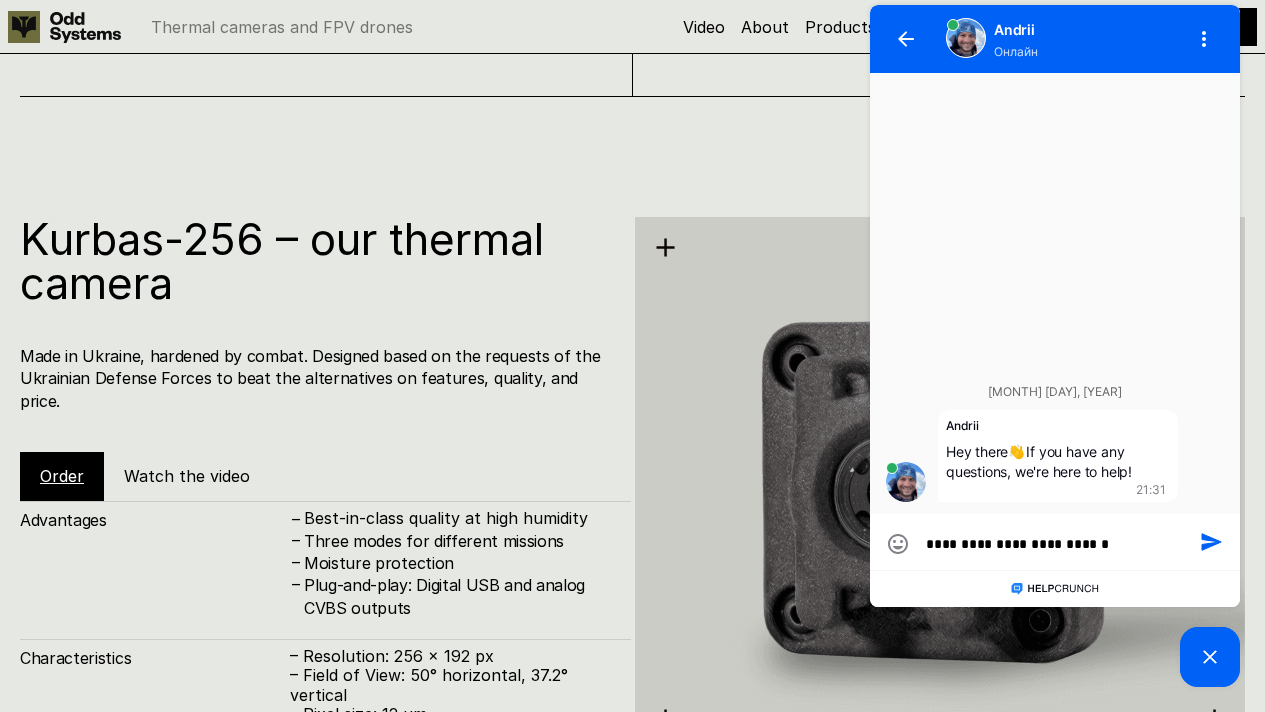 type on "**********" 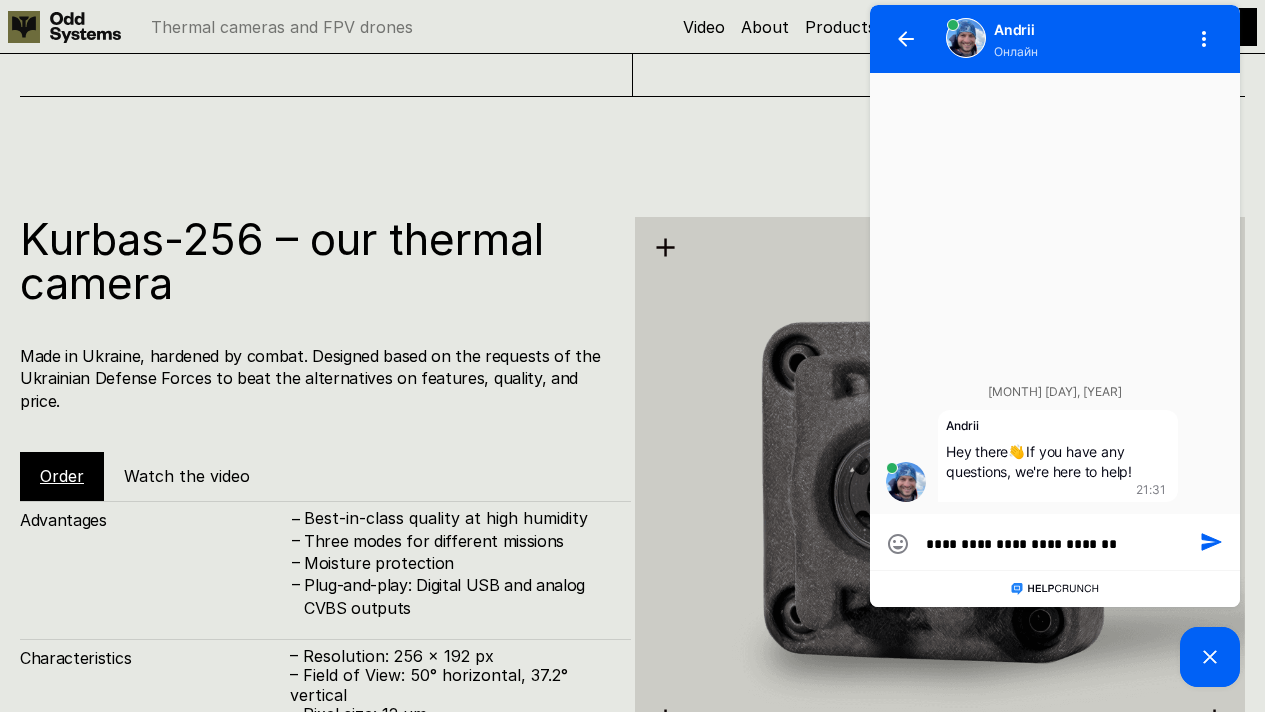 type on "**********" 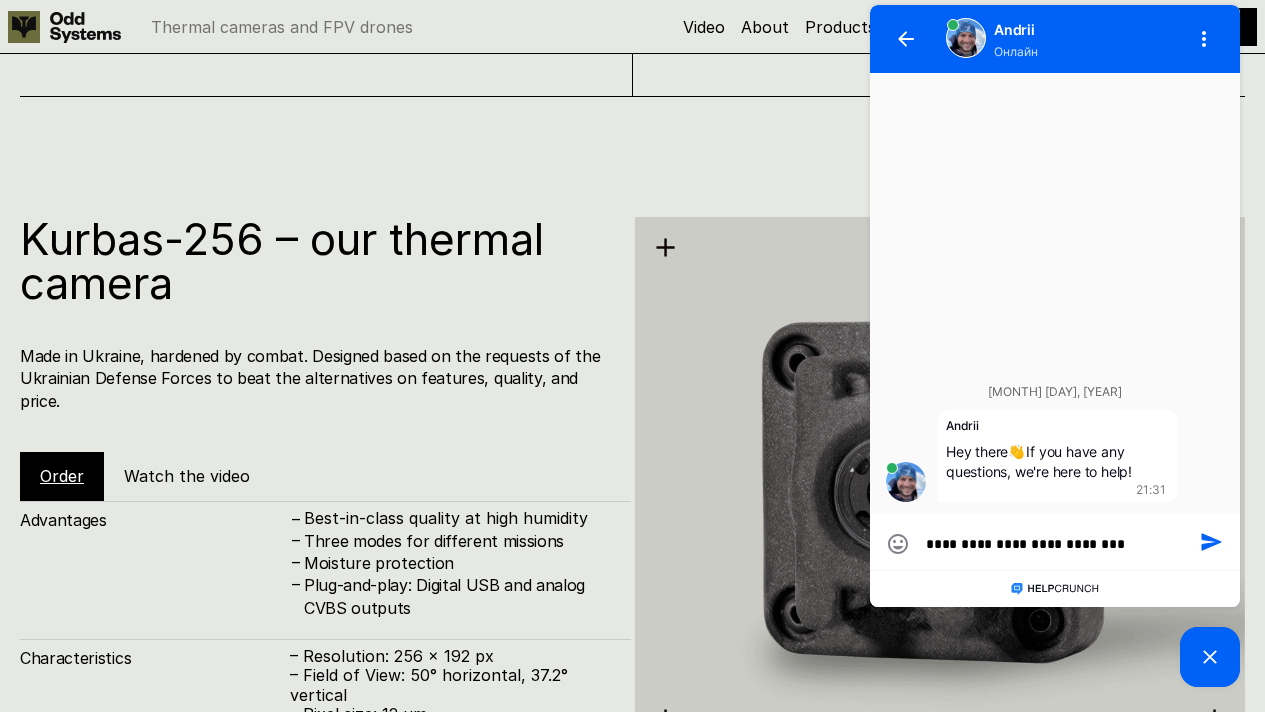 type on "**********" 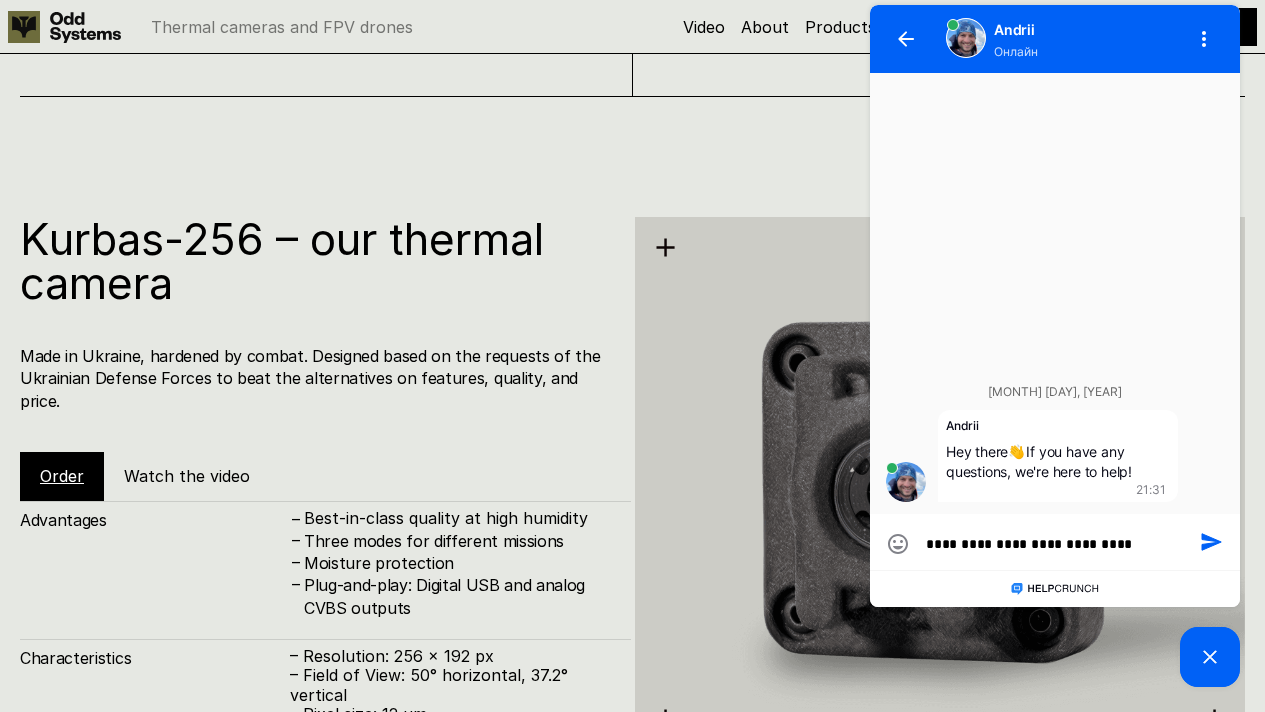 type on "**********" 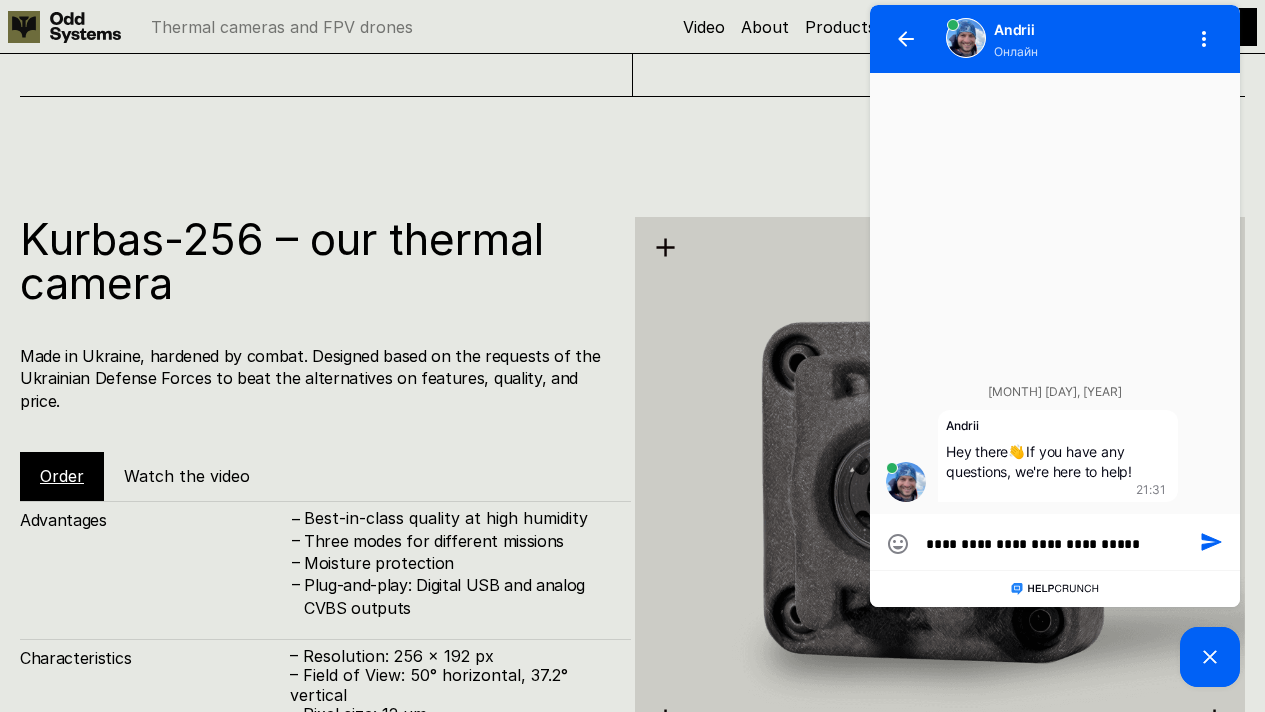 type on "**********" 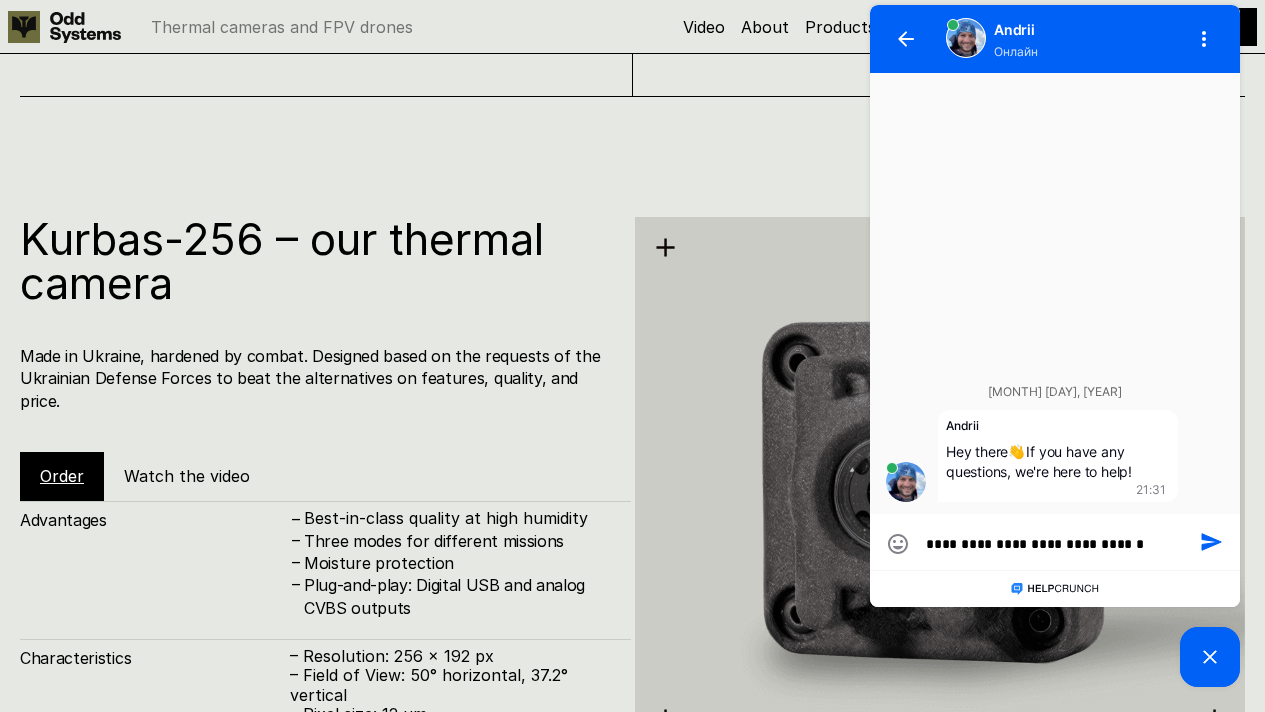 type on "**********" 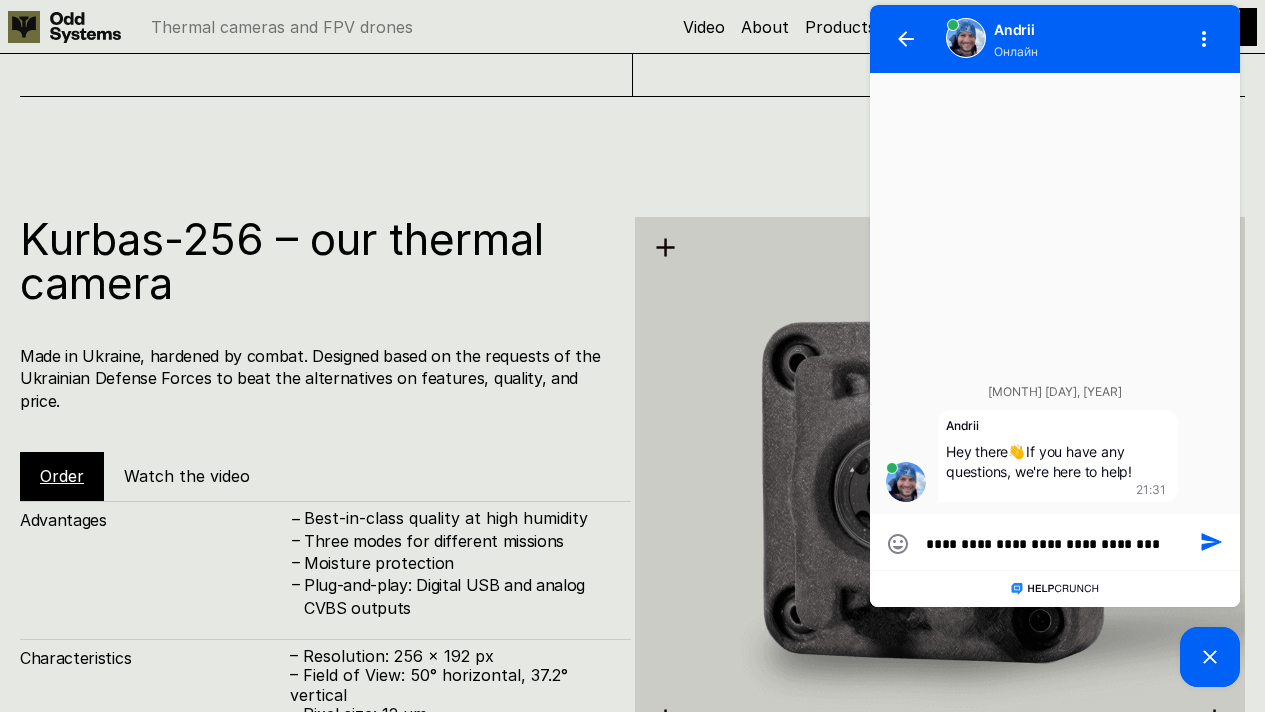type on "**********" 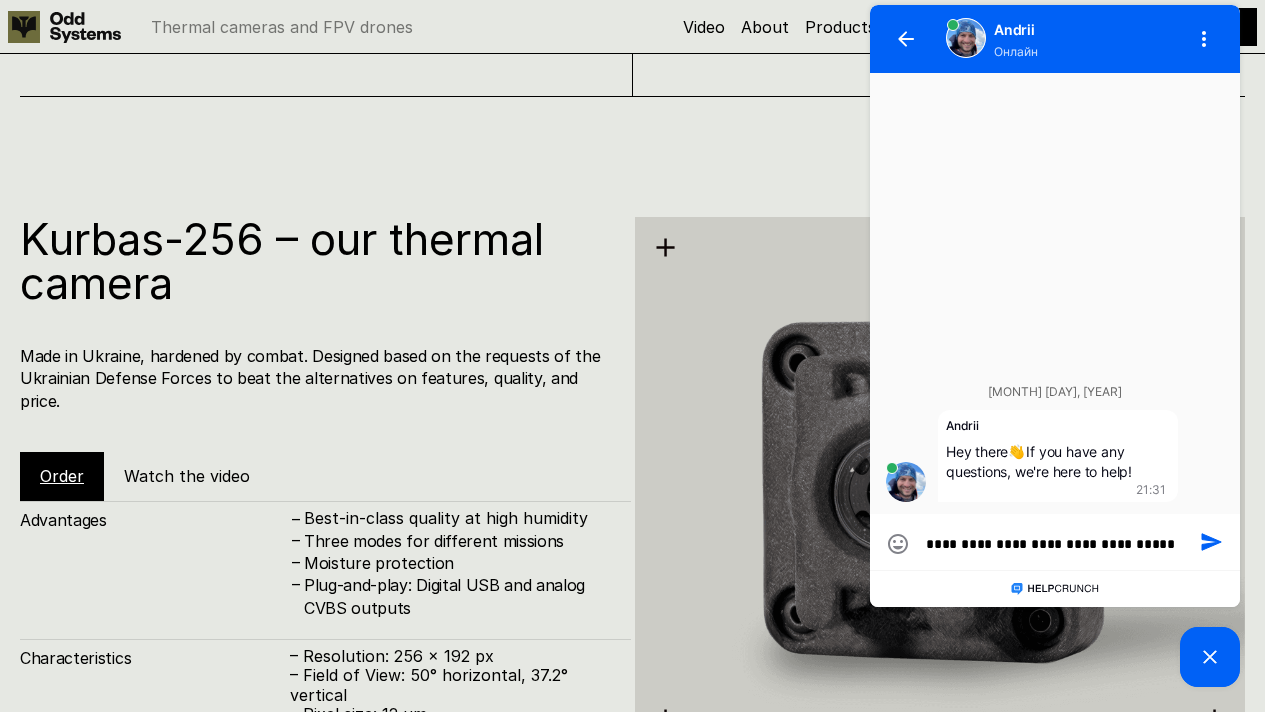 type on "**********" 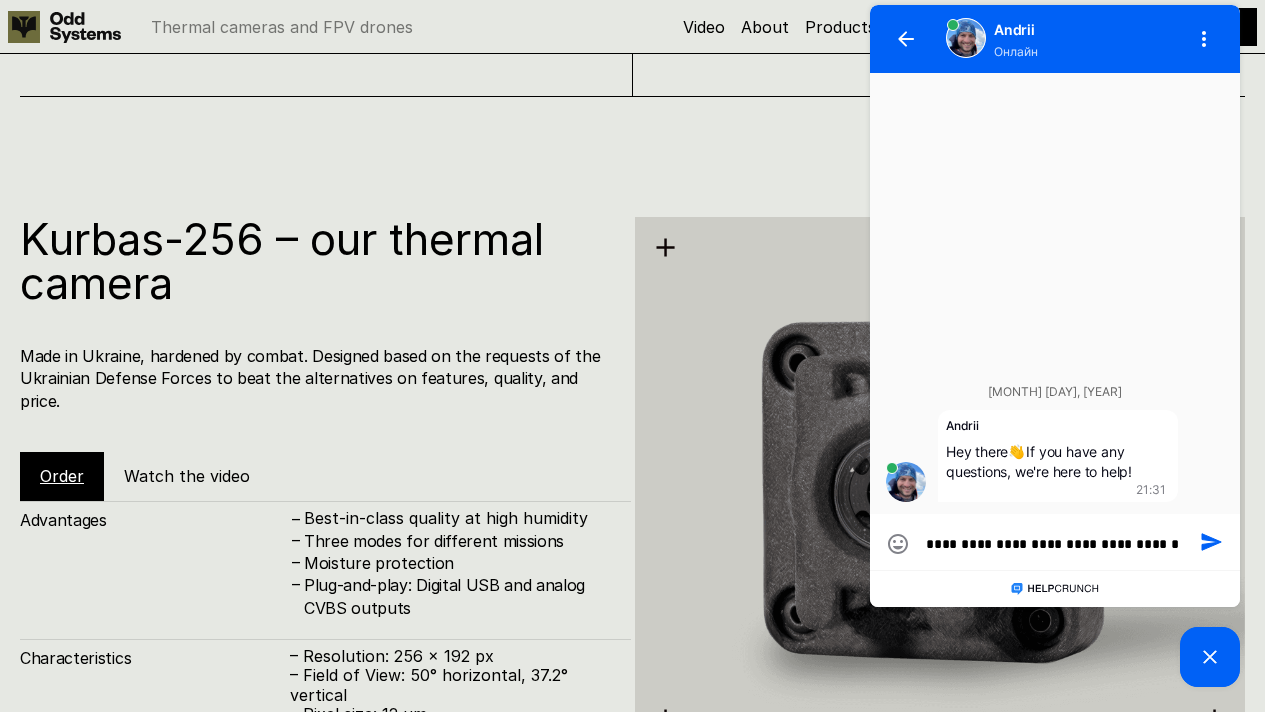 type on "**********" 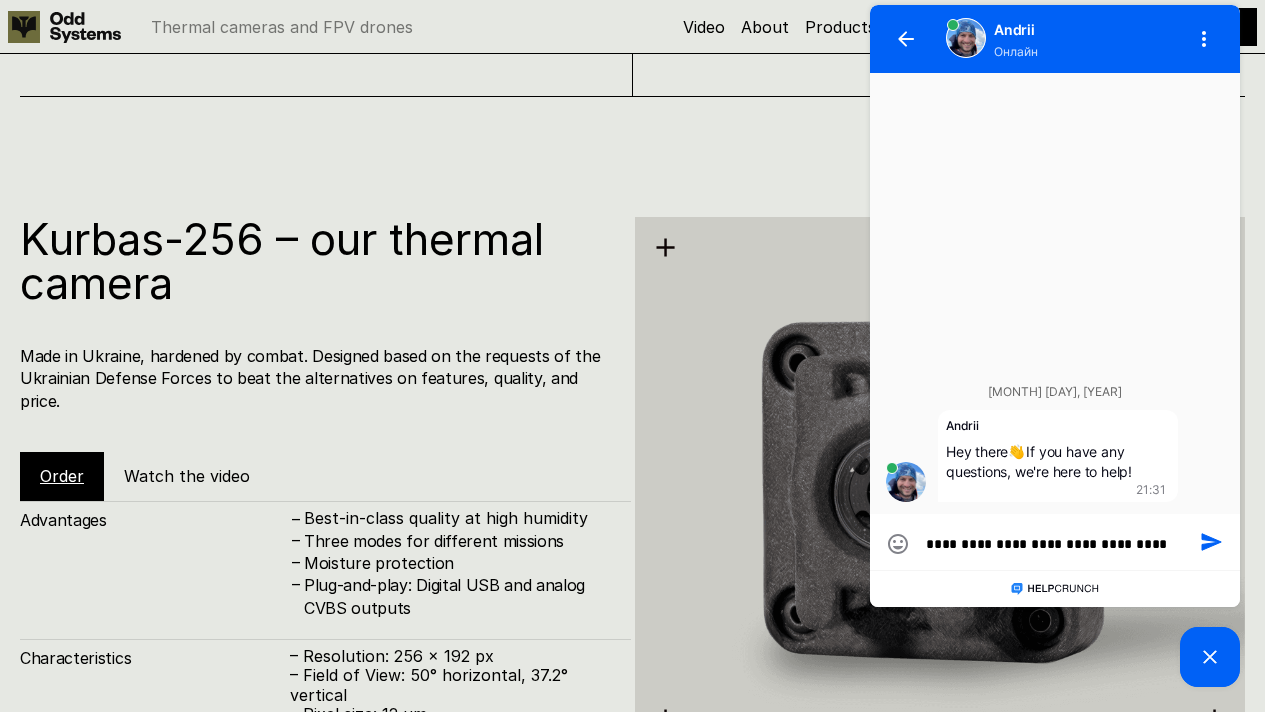 scroll, scrollTop: 0, scrollLeft: 0, axis: both 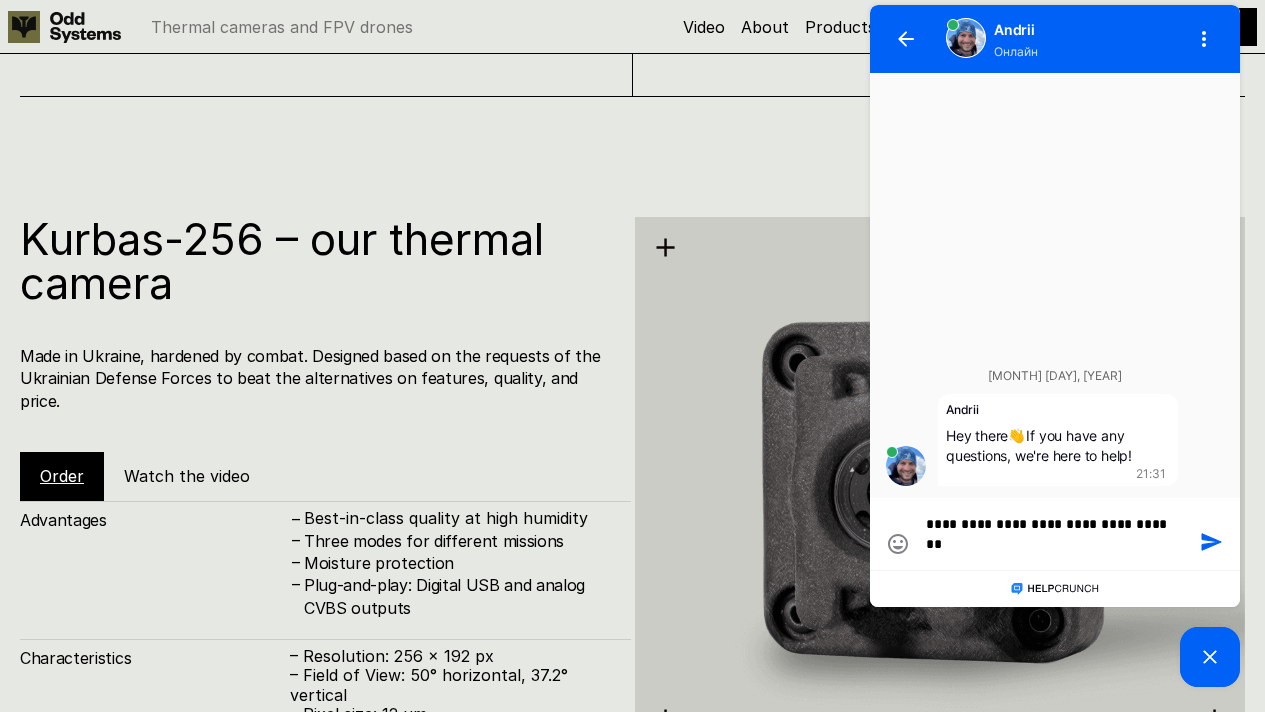 type on "**********" 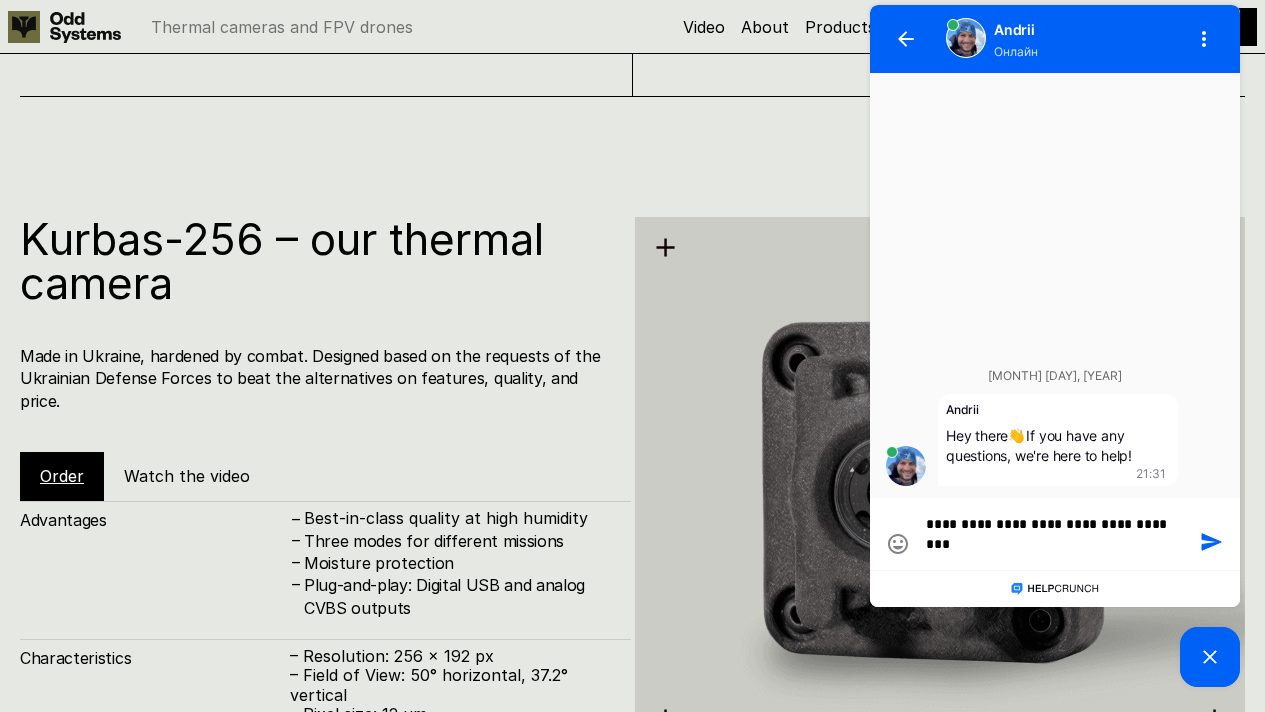 type on "**********" 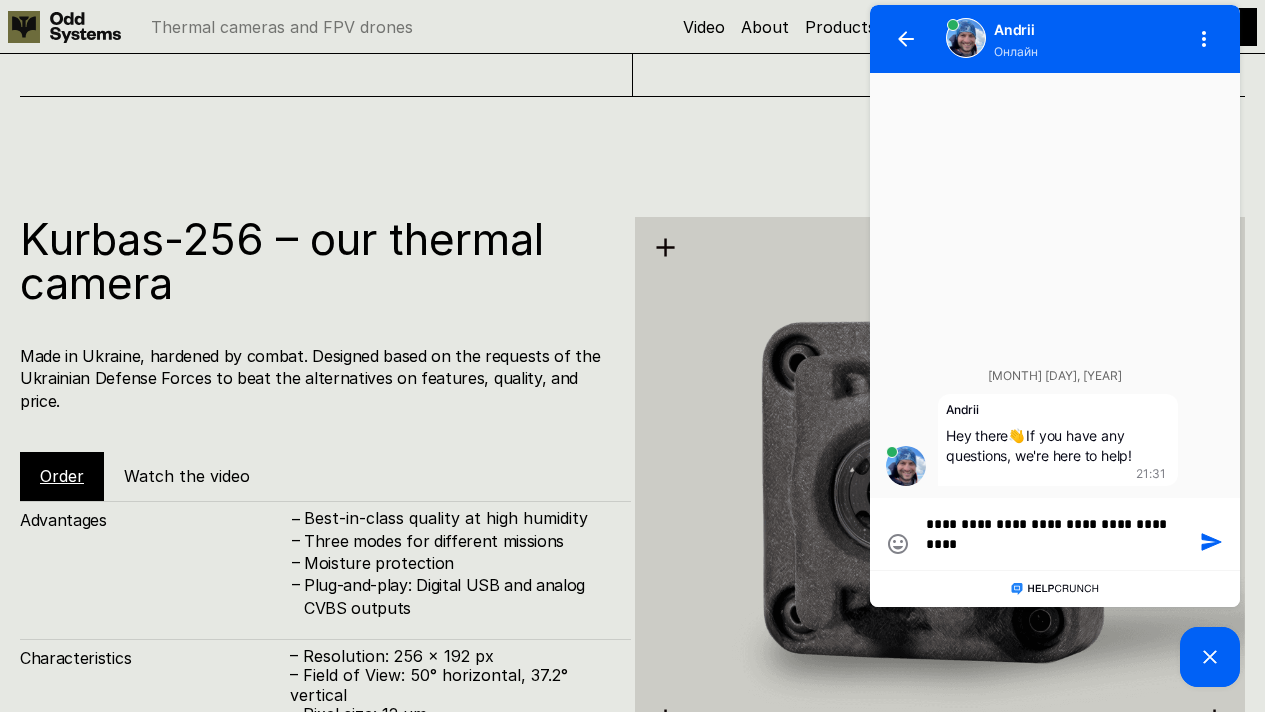 type on "**********" 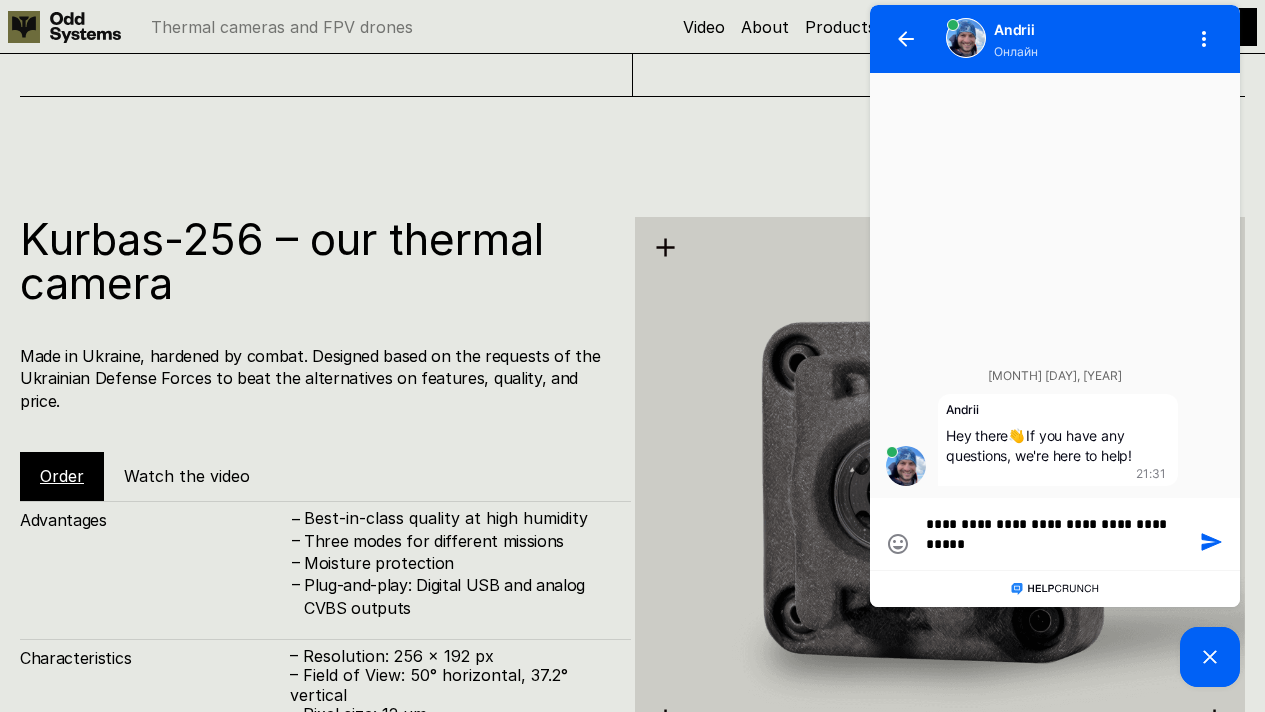 type on "**********" 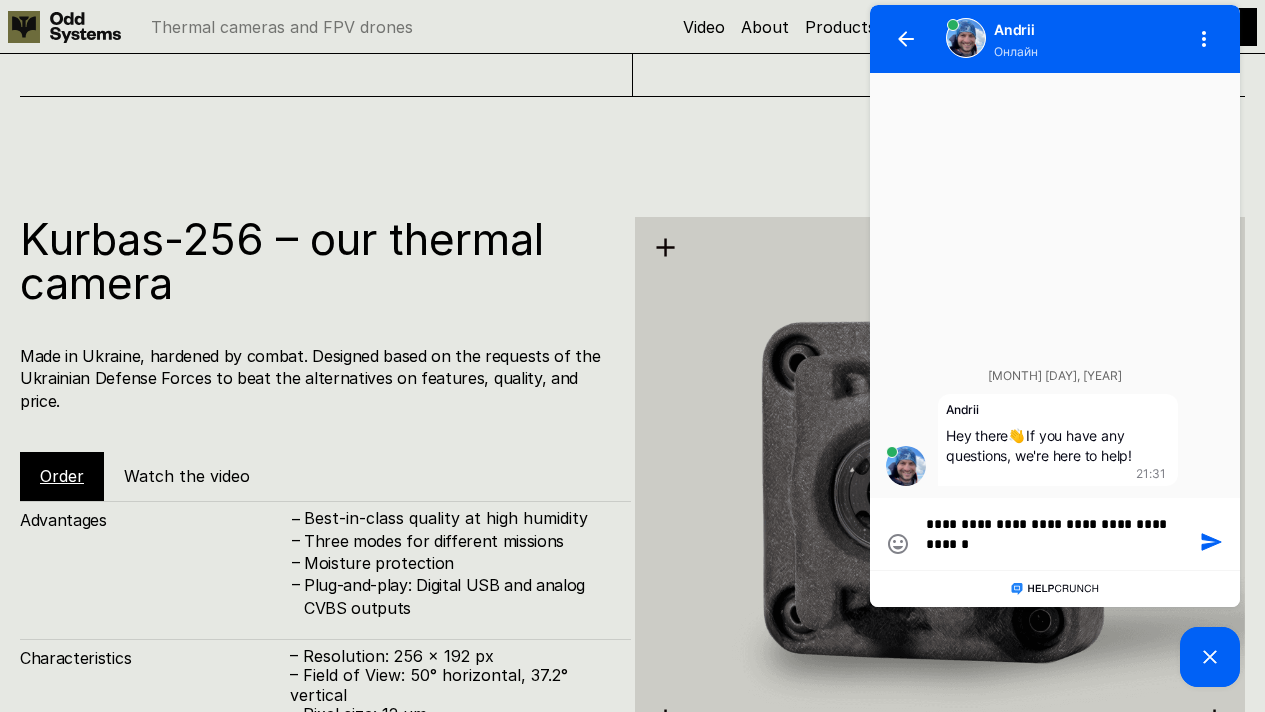 type on "**********" 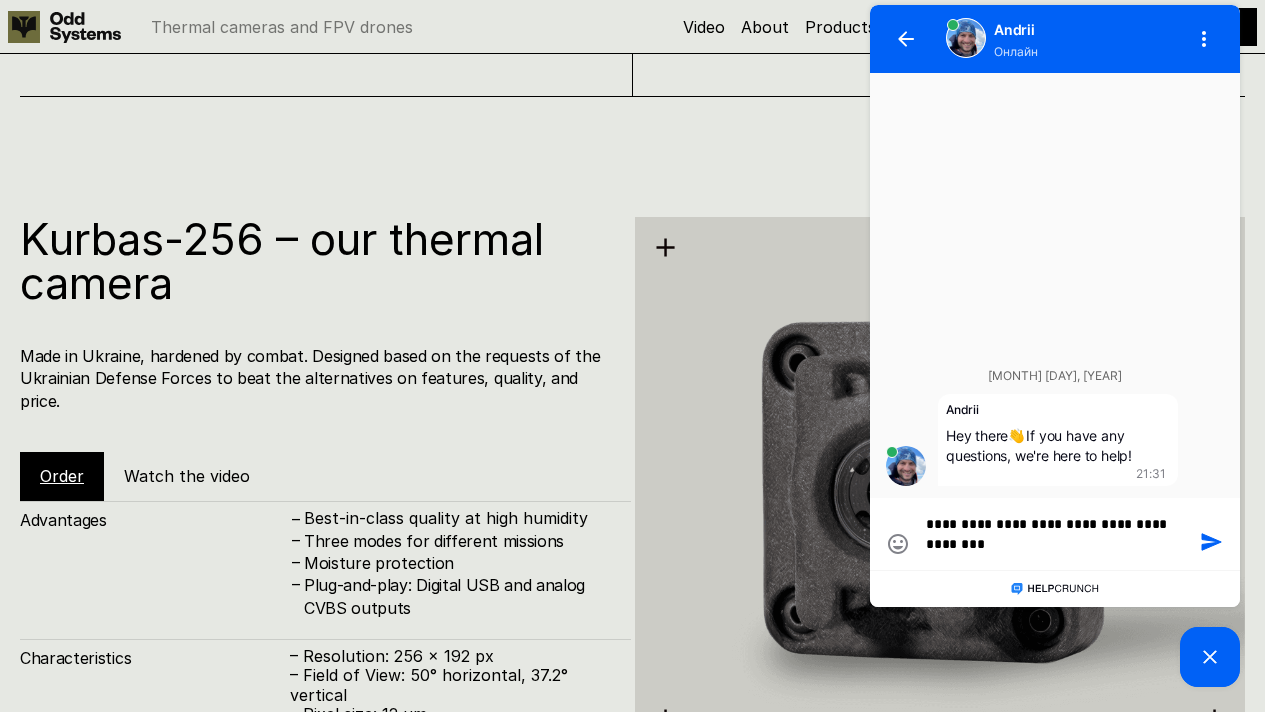 type on "**********" 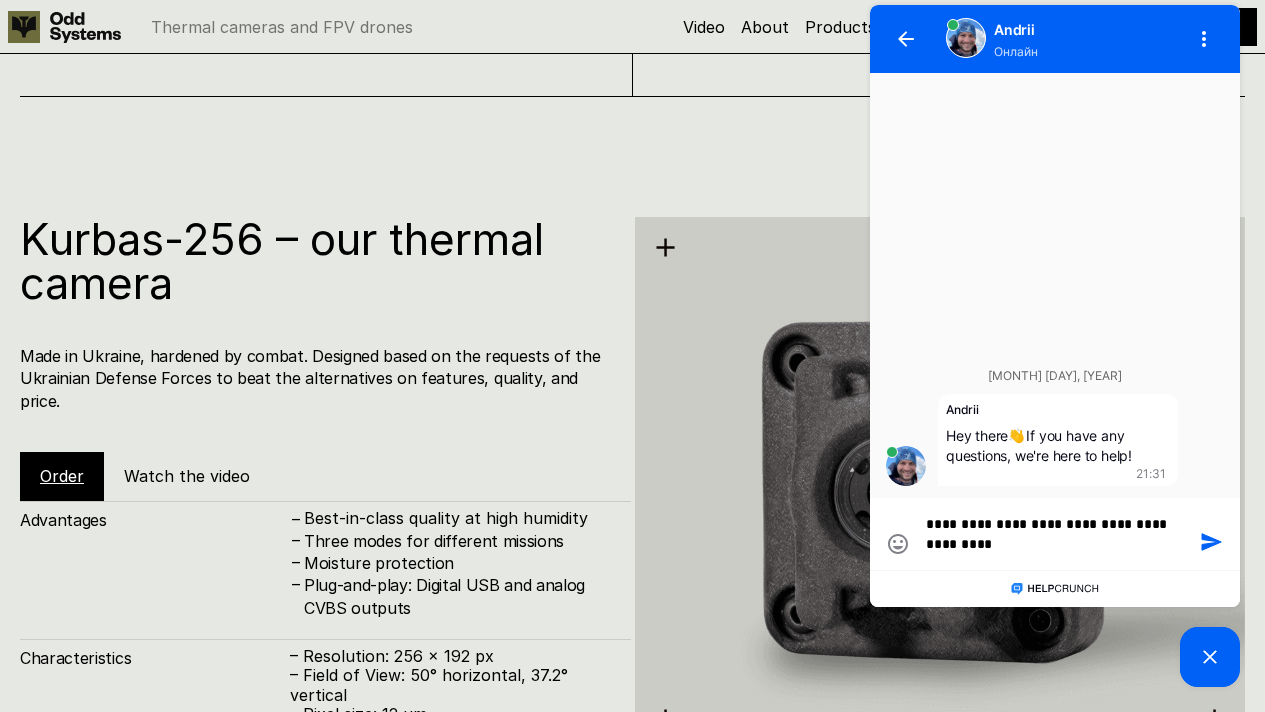 type on "**********" 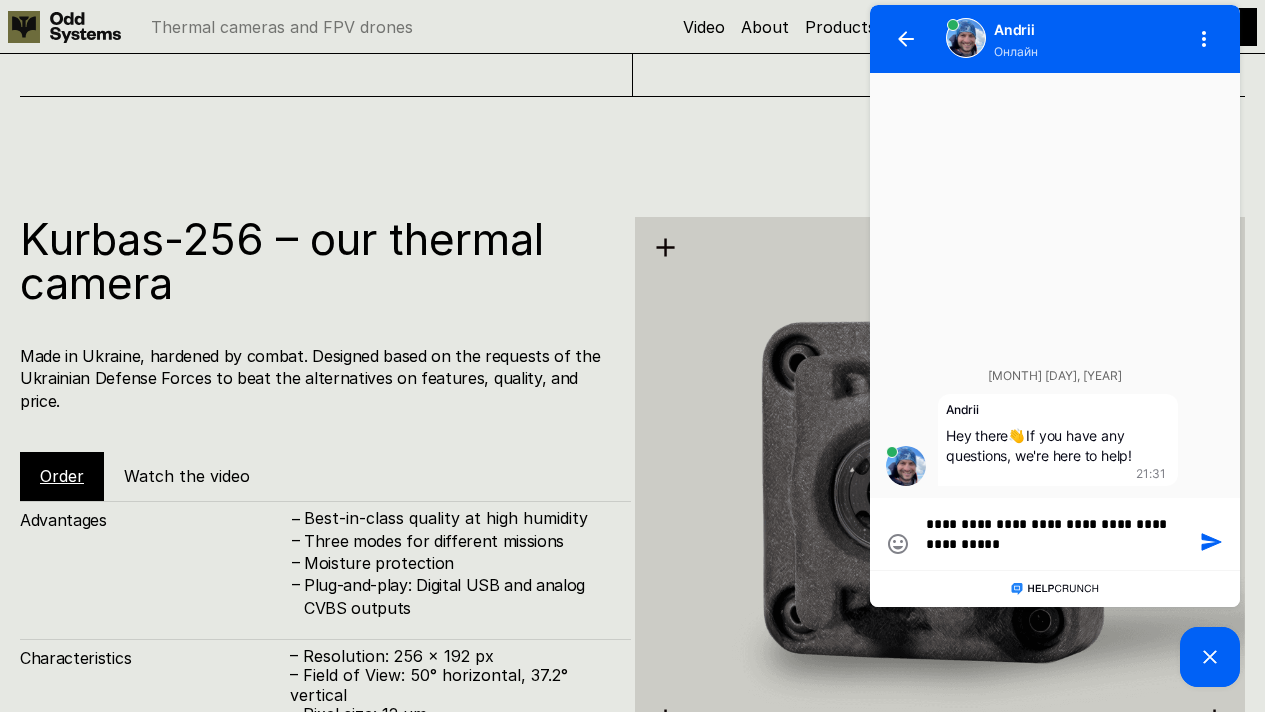 type on "**********" 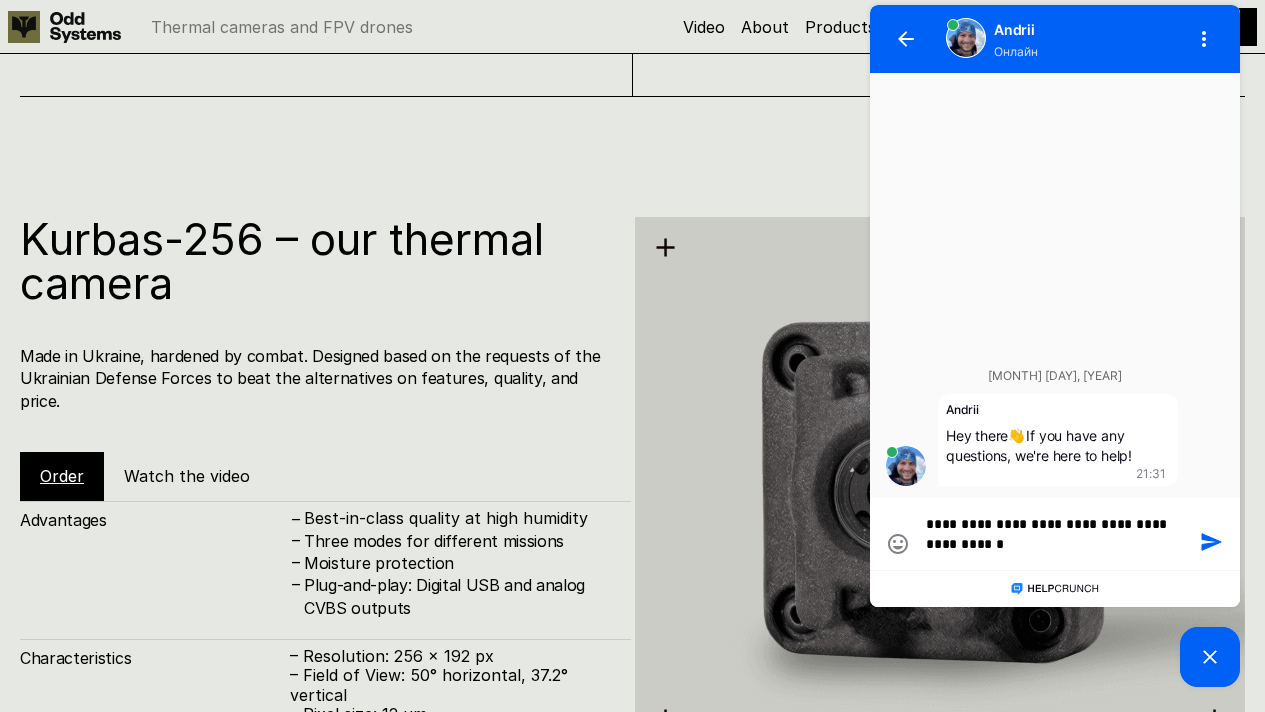 type on "**********" 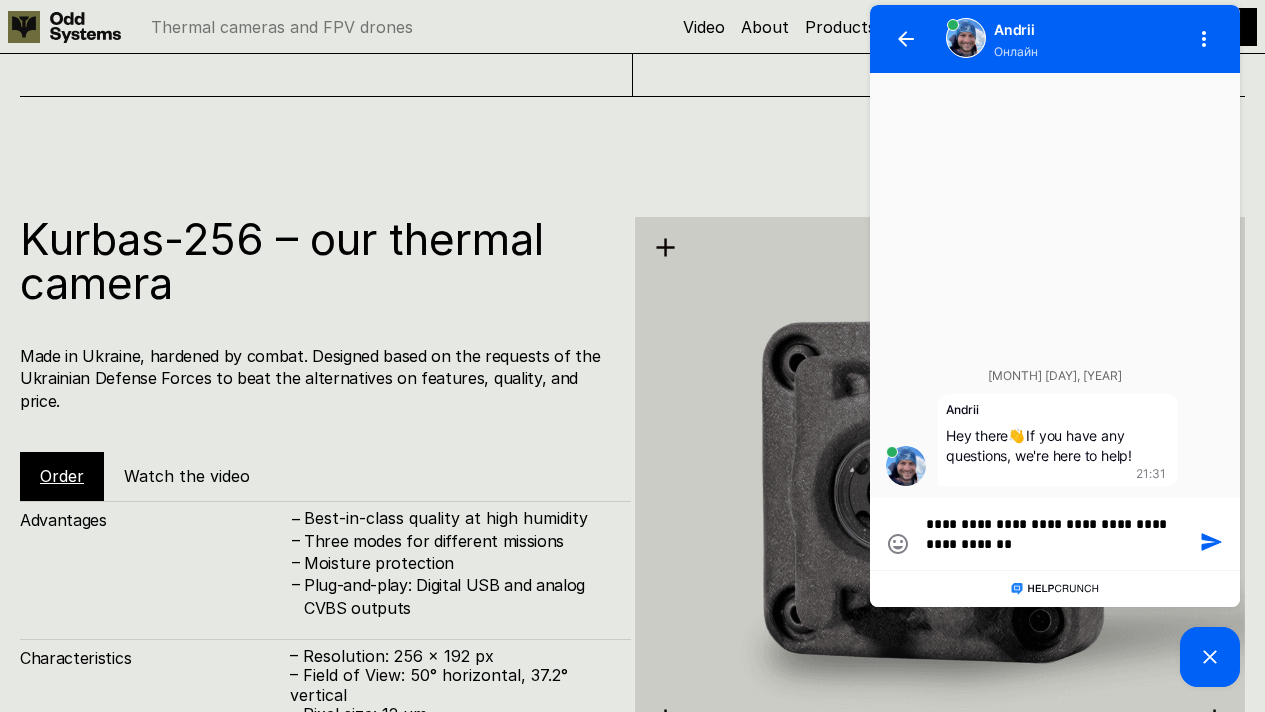 type on "**********" 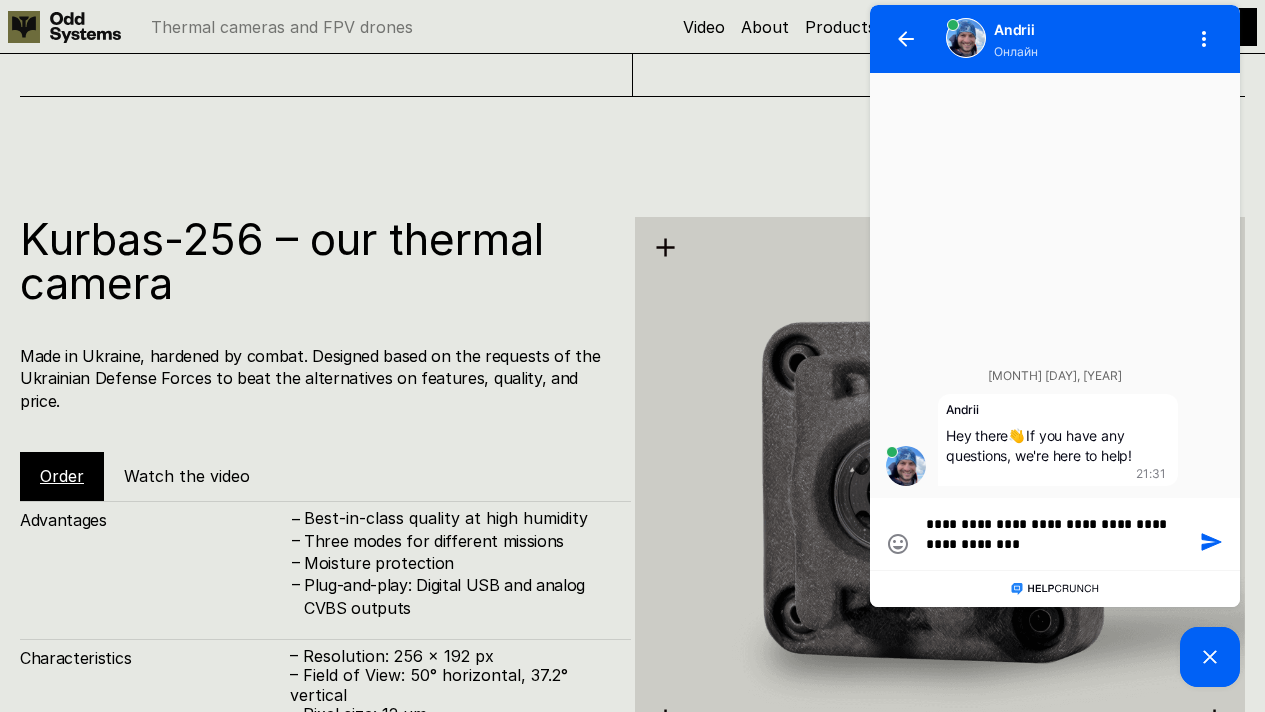 type on "**********" 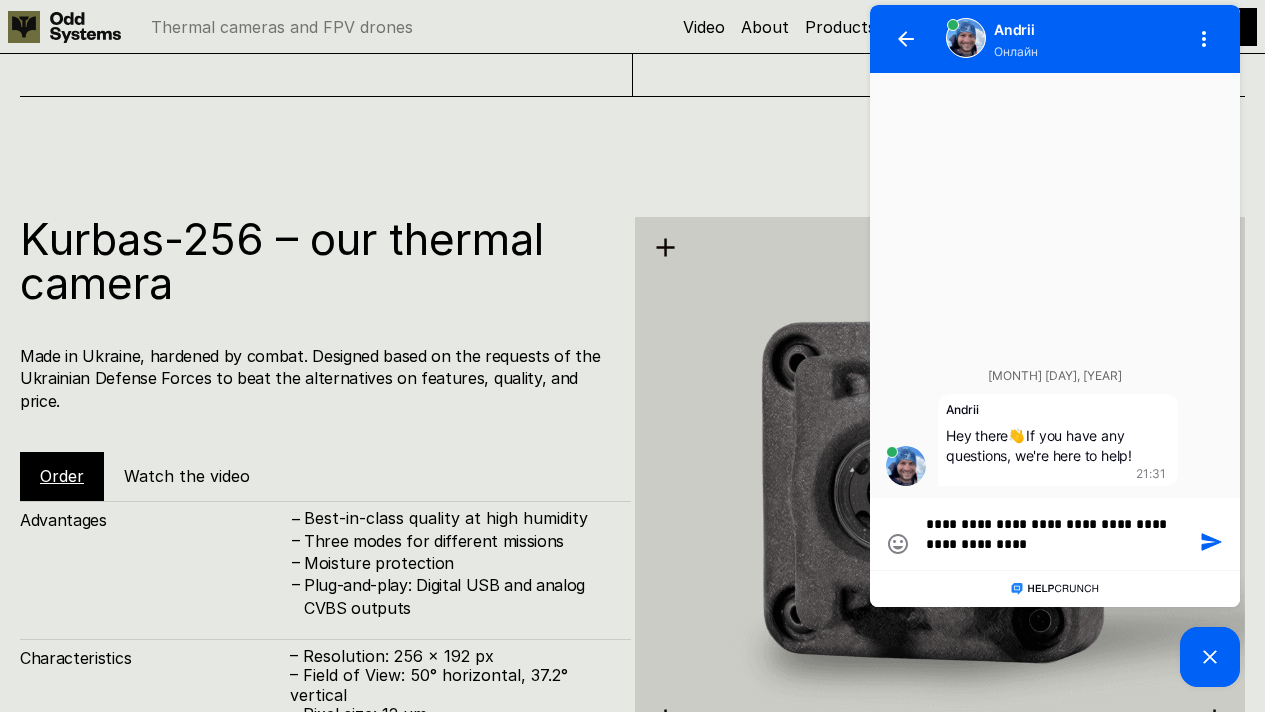 type on "**********" 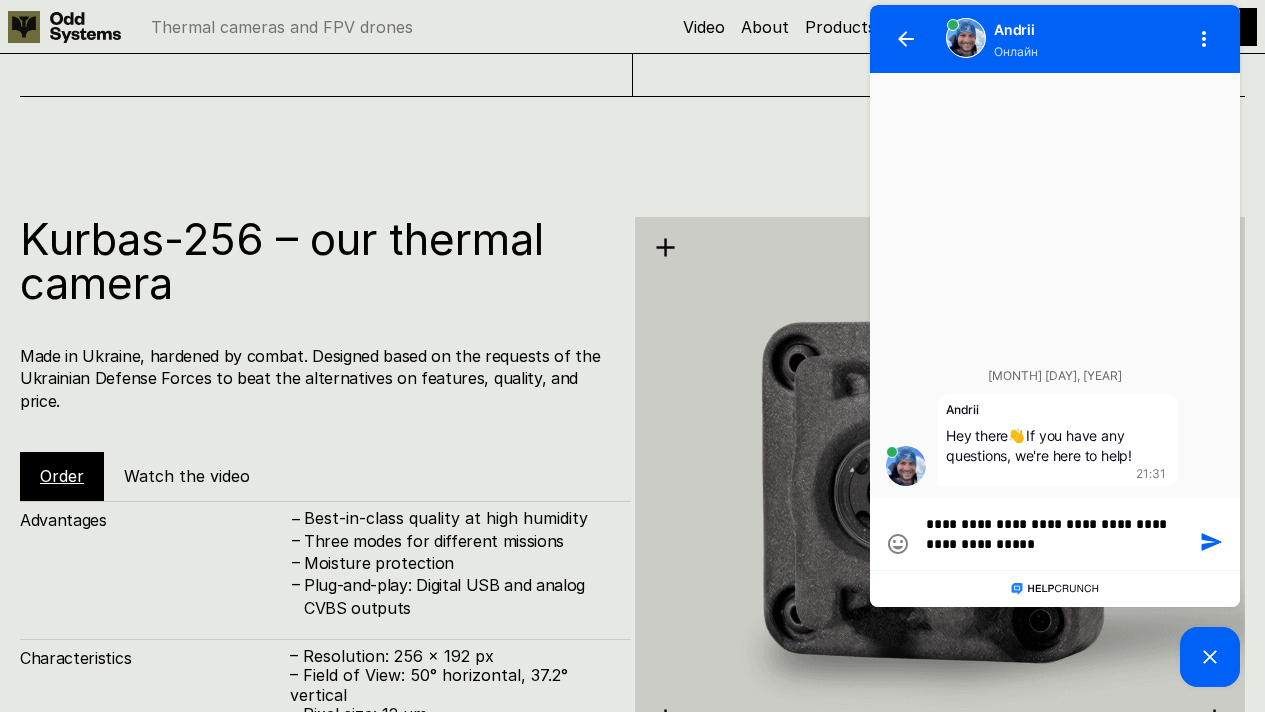 type on "**********" 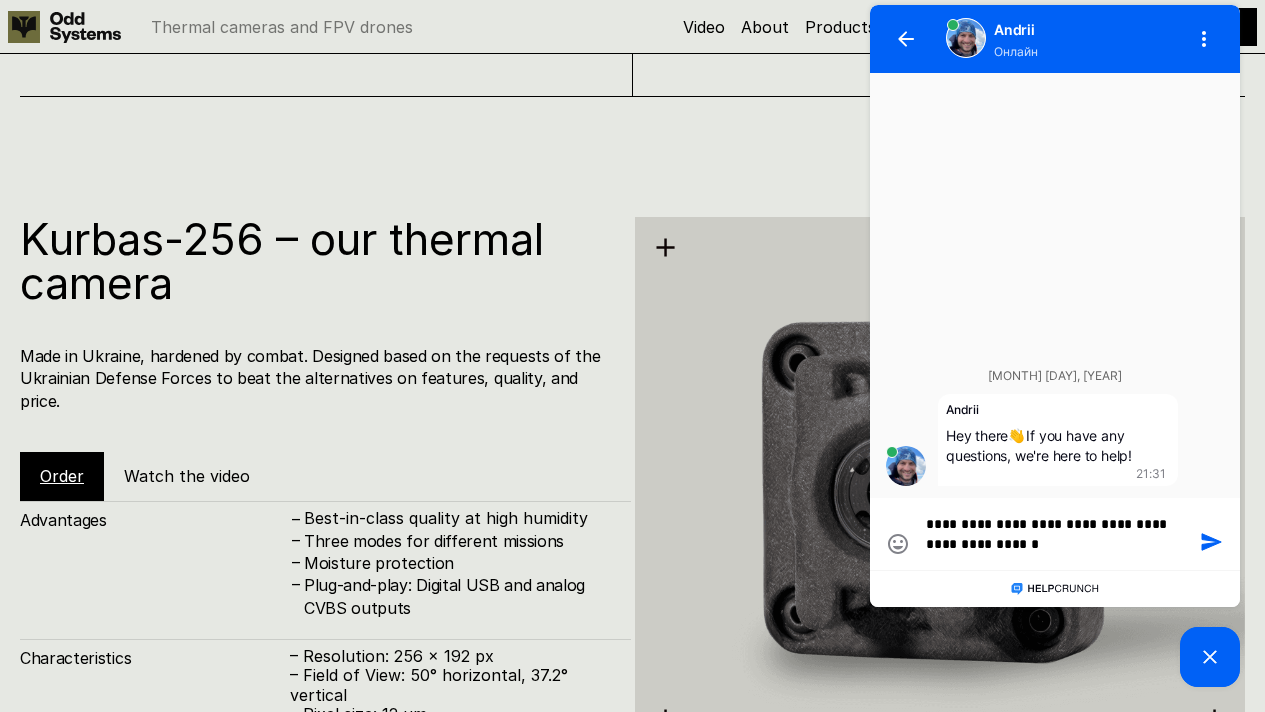 type on "**********" 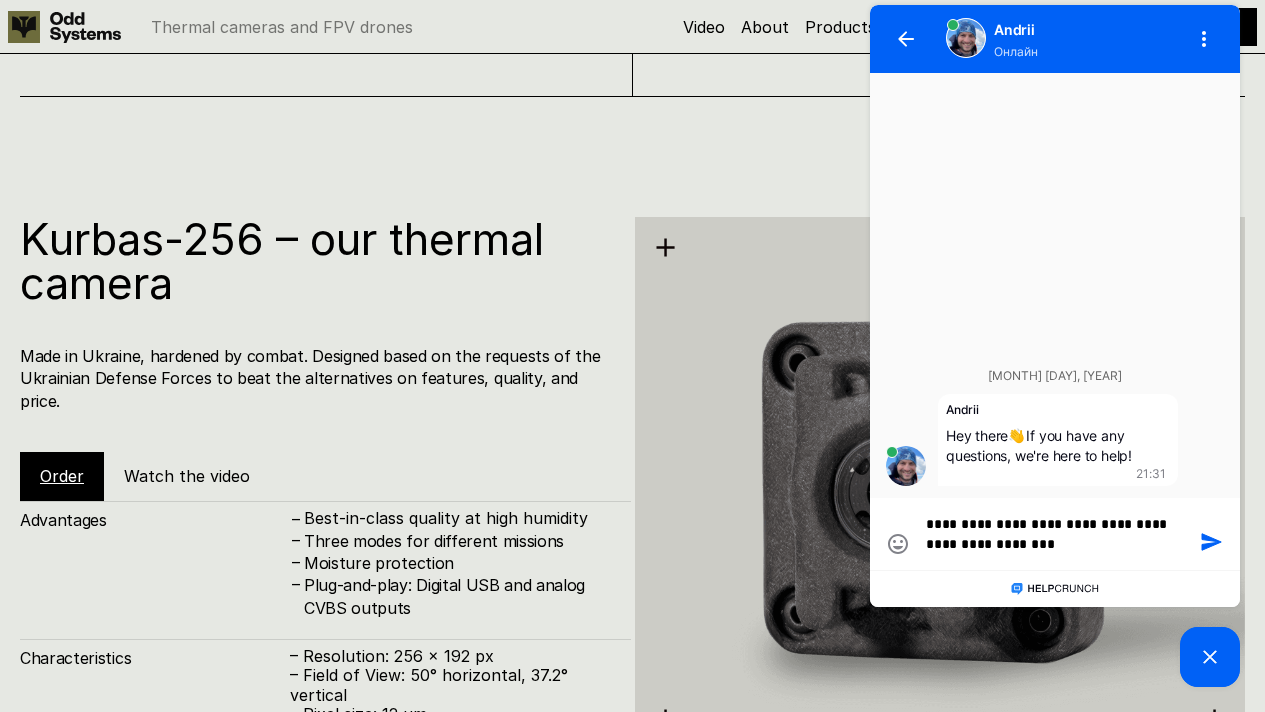 type on "**********" 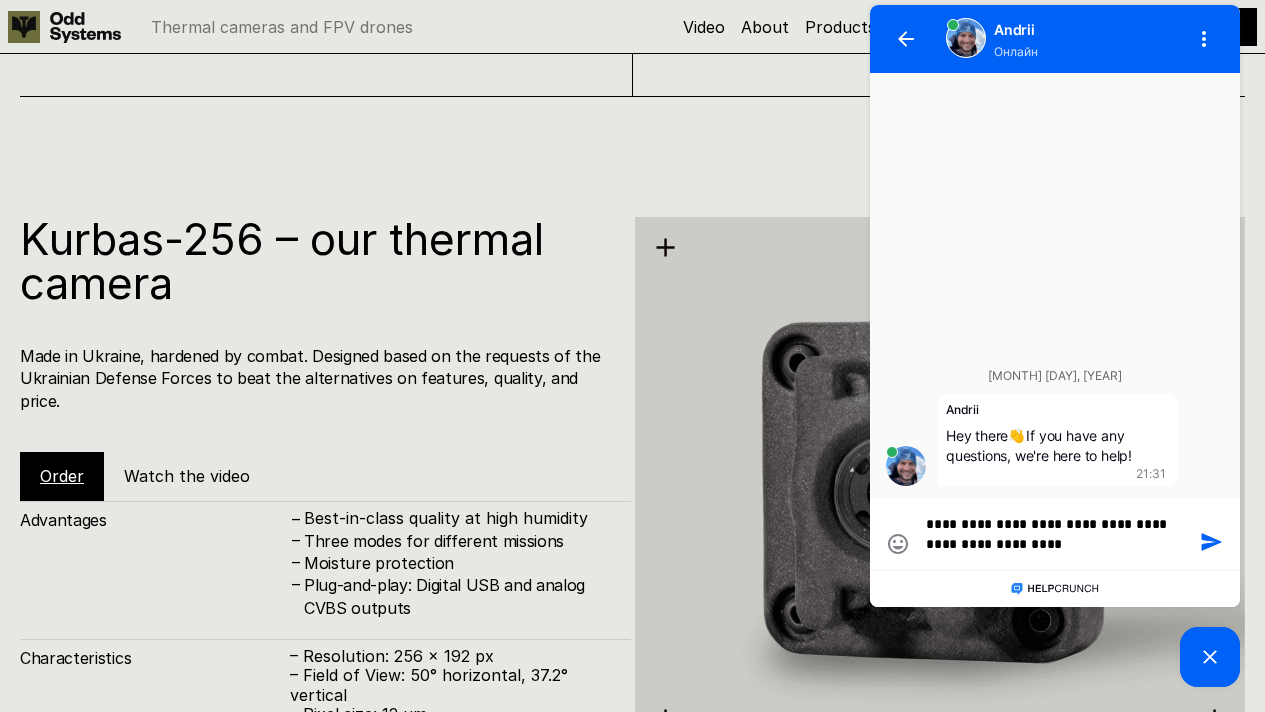 type on "**********" 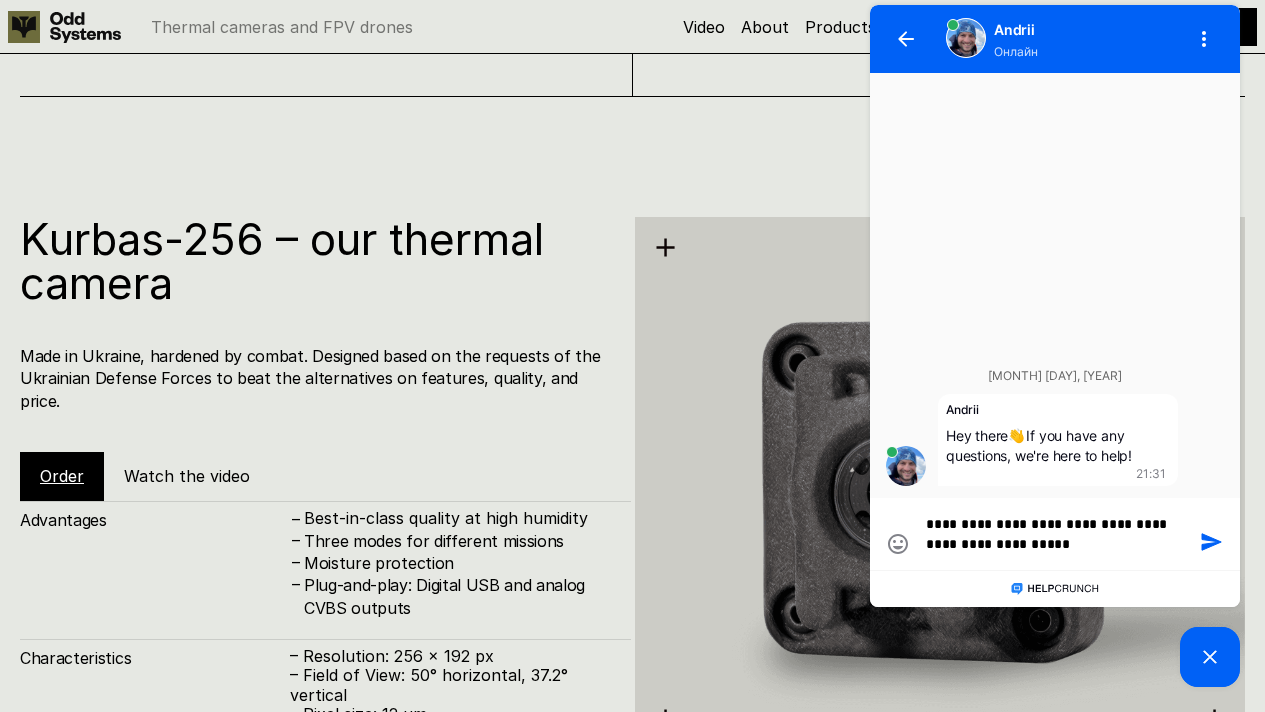 type on "**********" 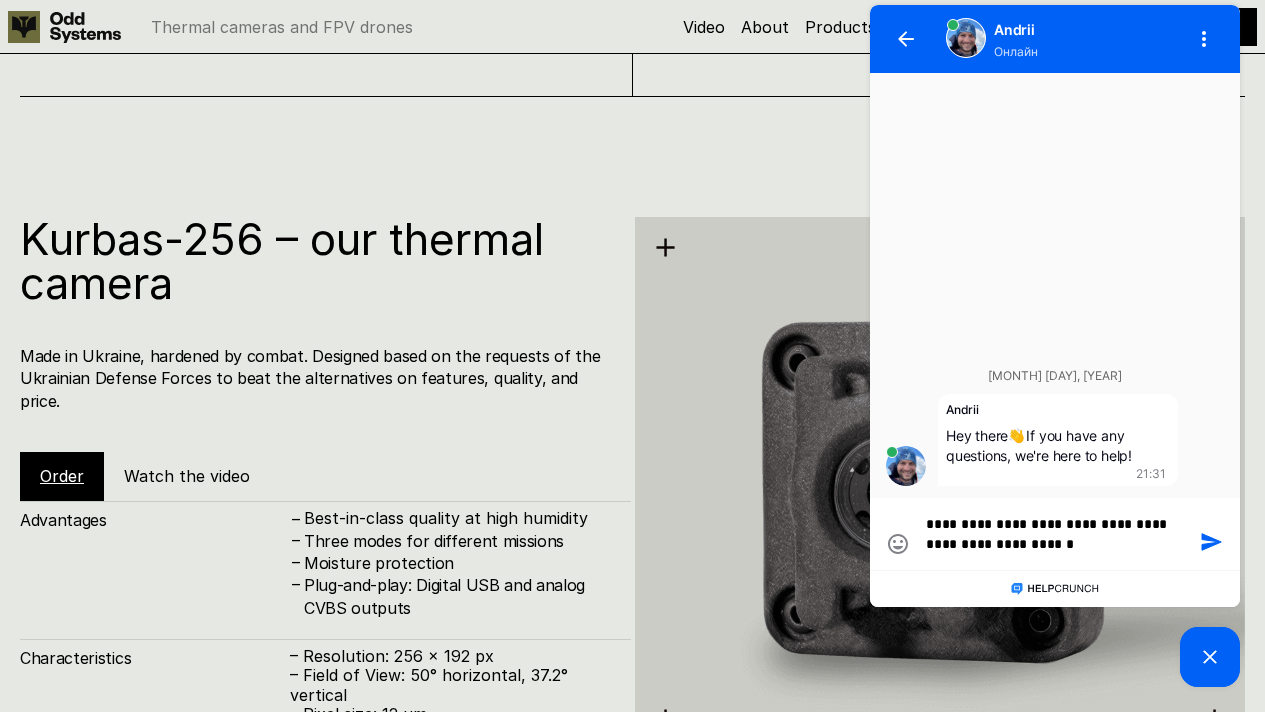 type on "**********" 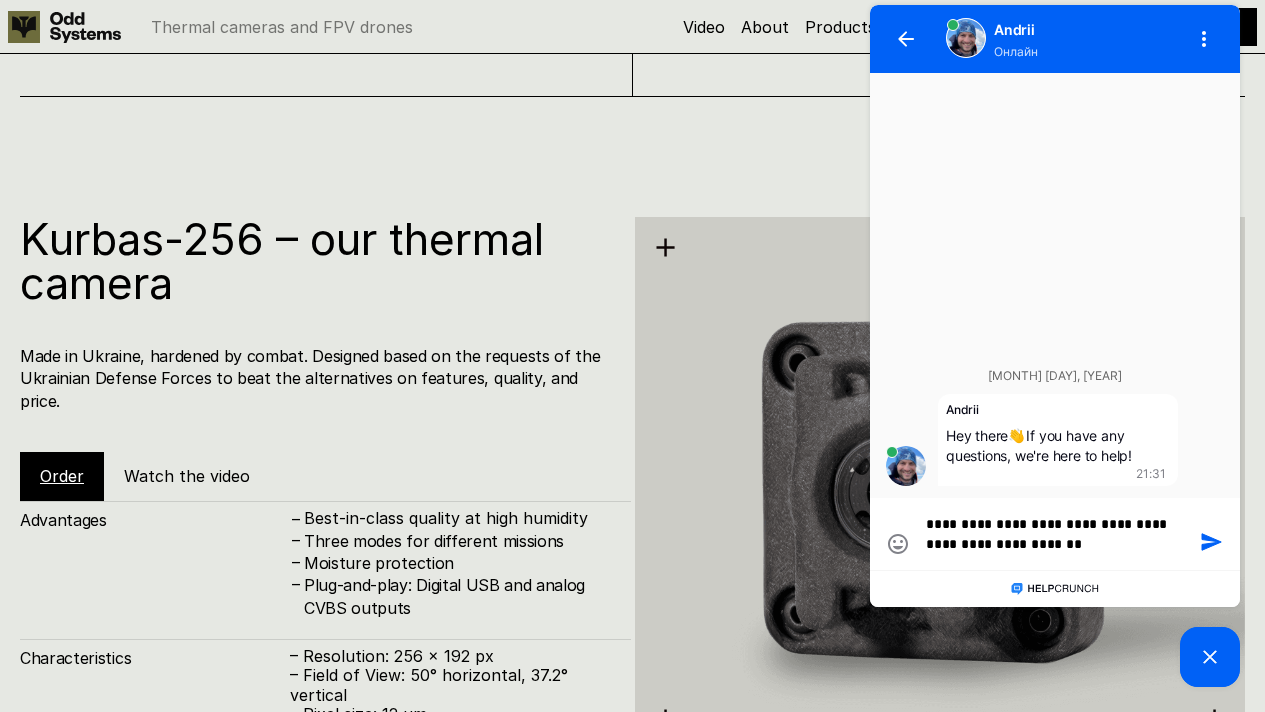 type on "**********" 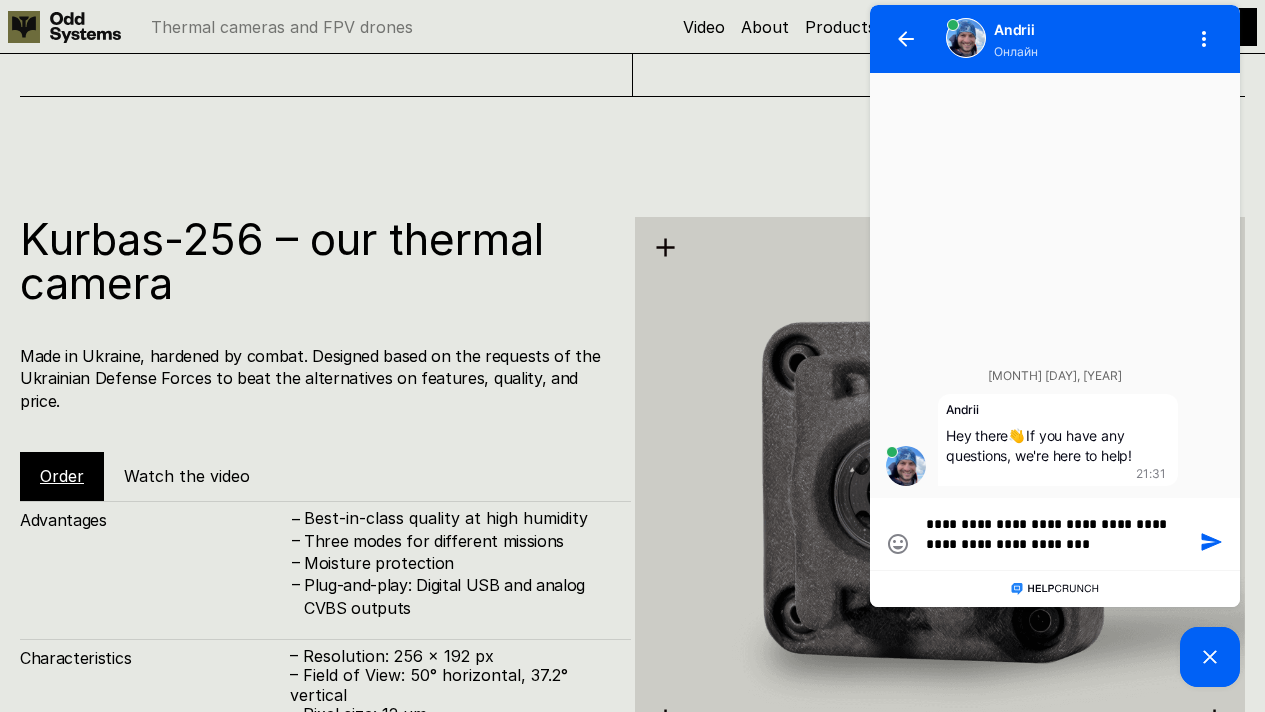 type on "**********" 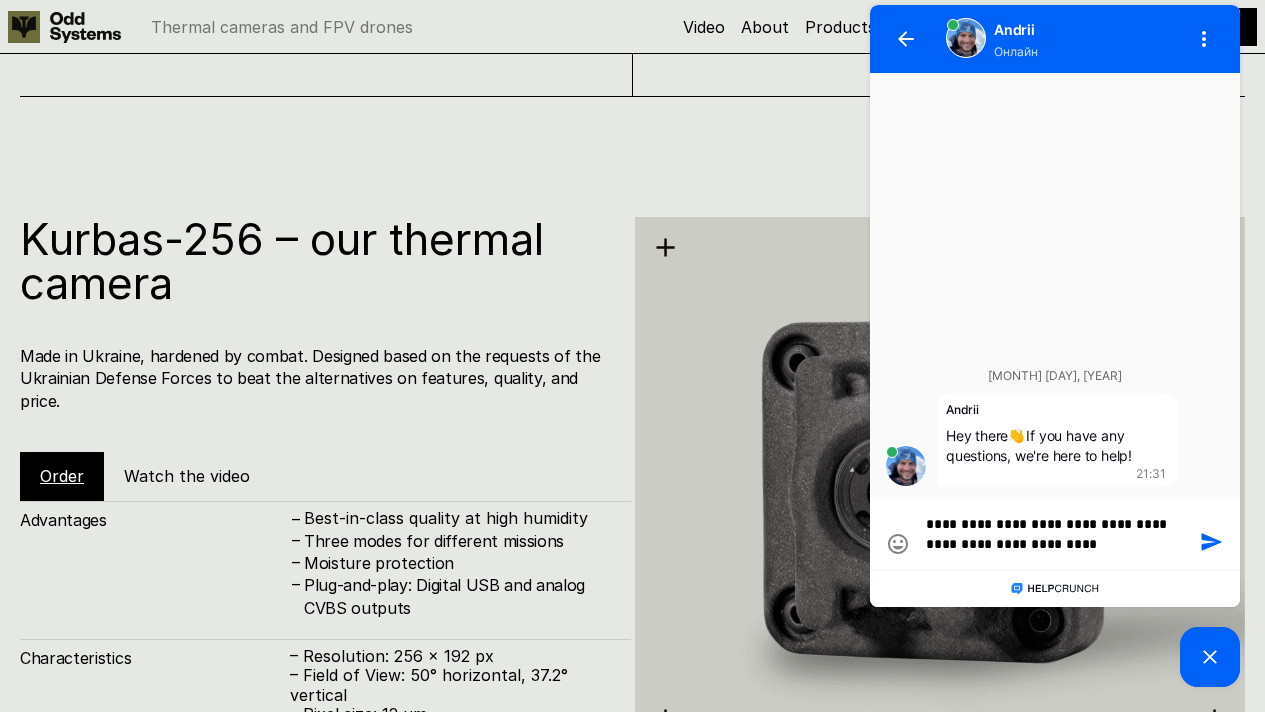 type on "**********" 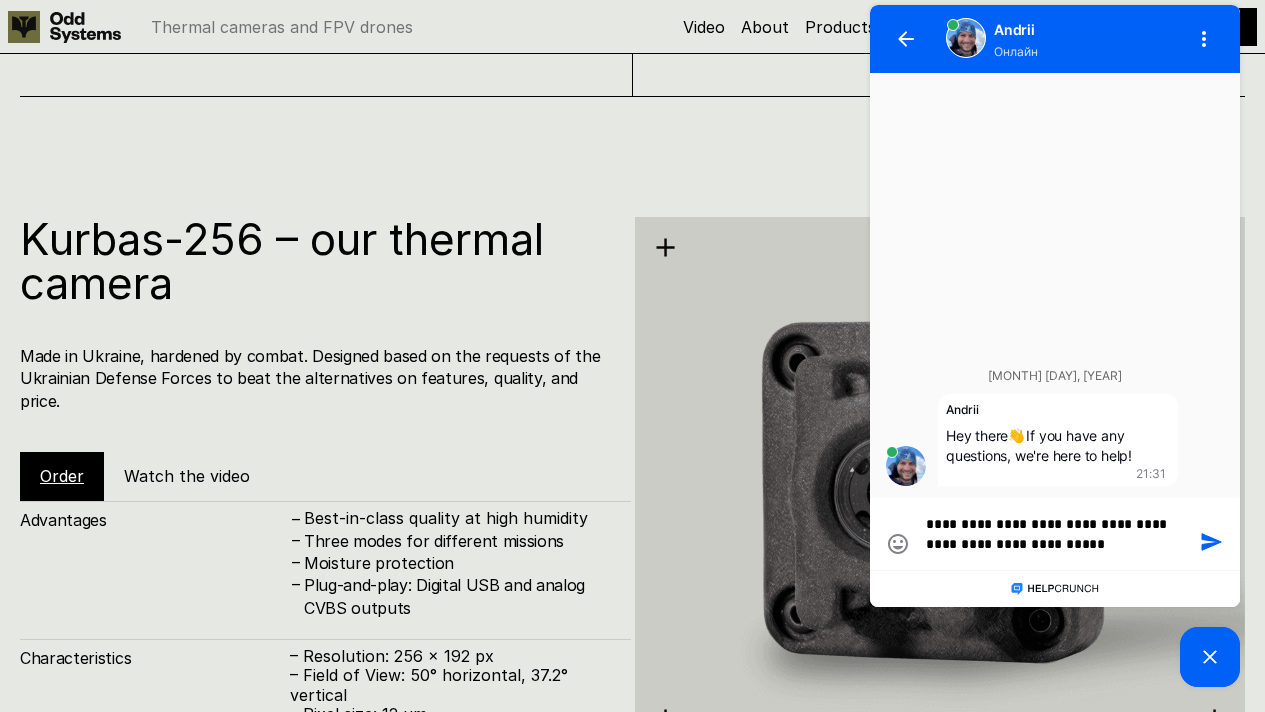 type on "**********" 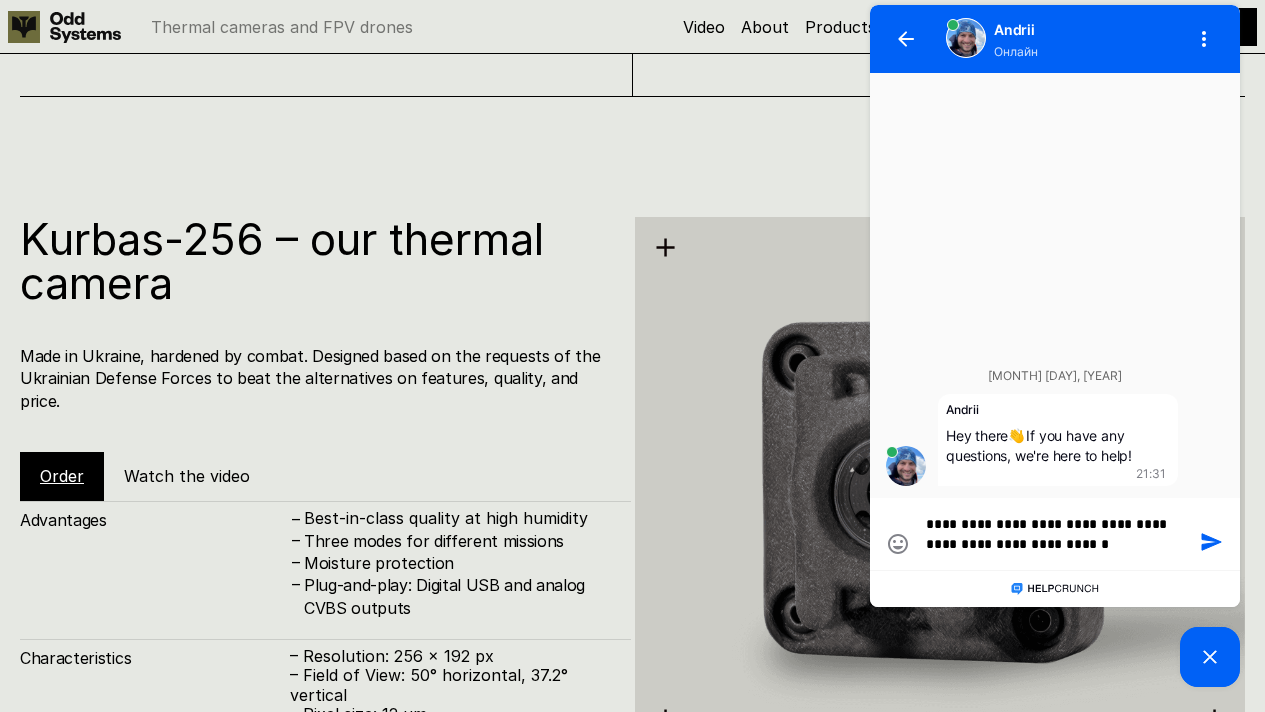 type on "**********" 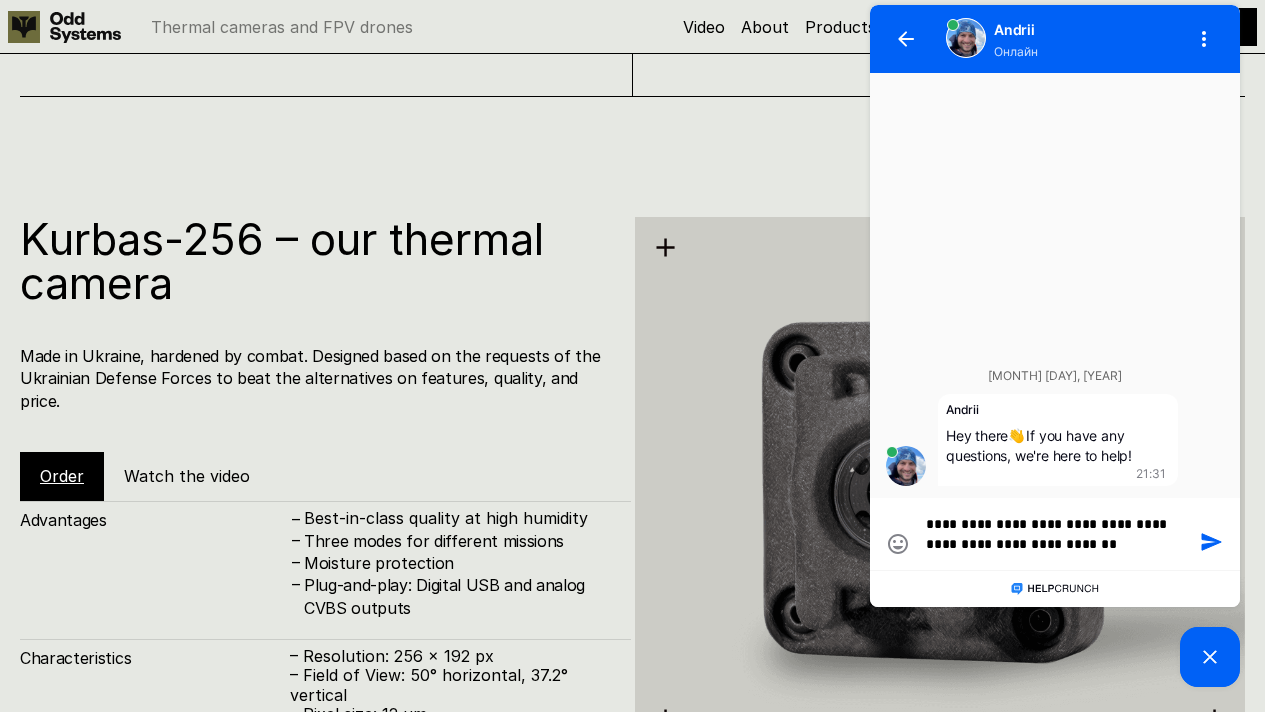 type on "**********" 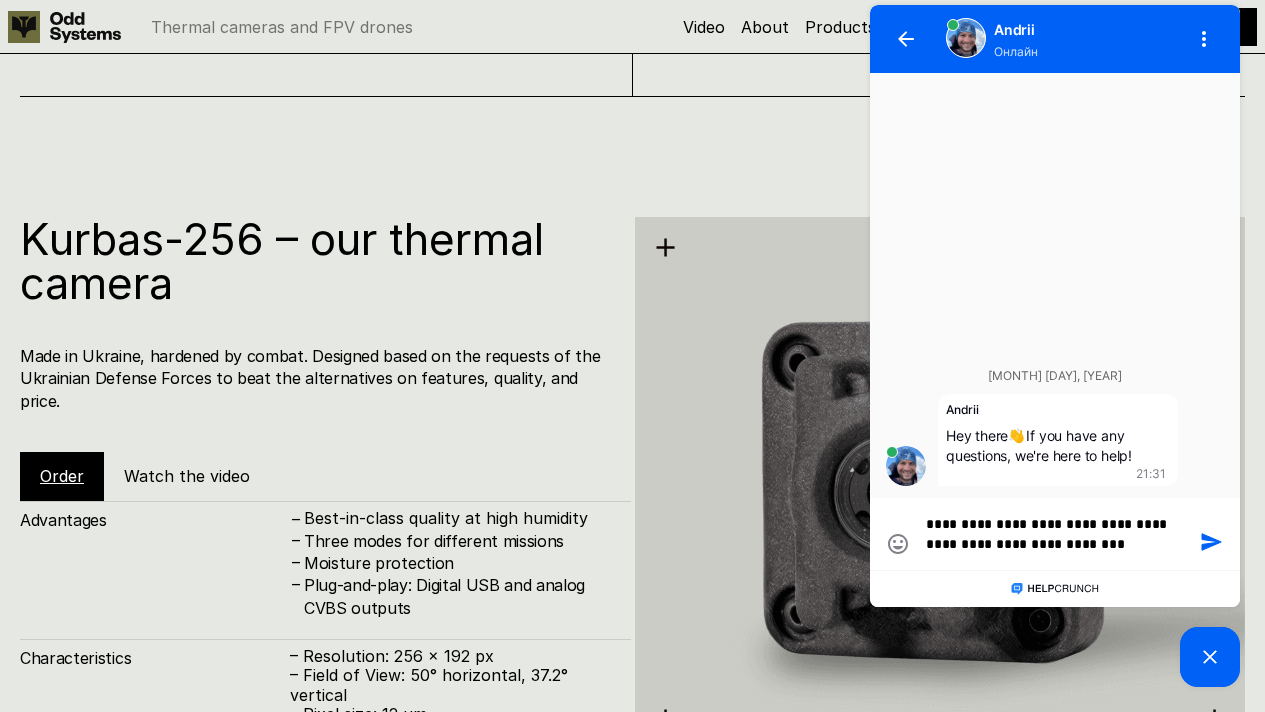 type on "**********" 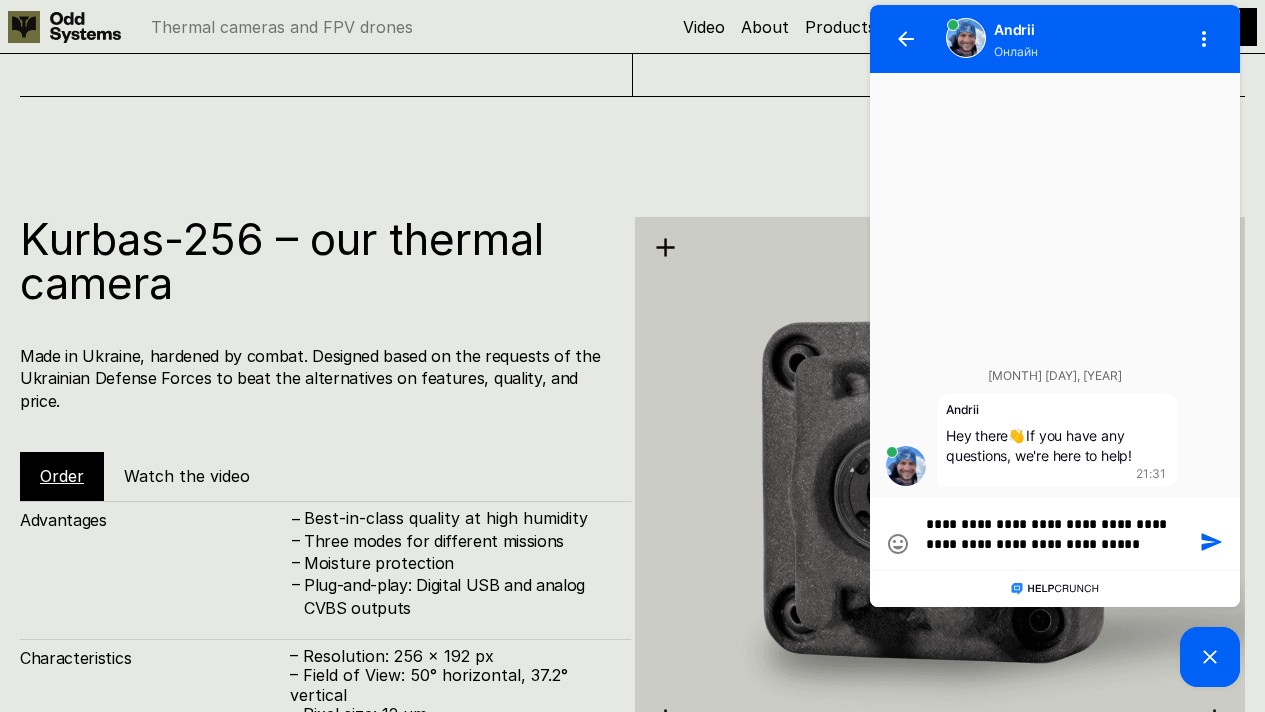 type on "**********" 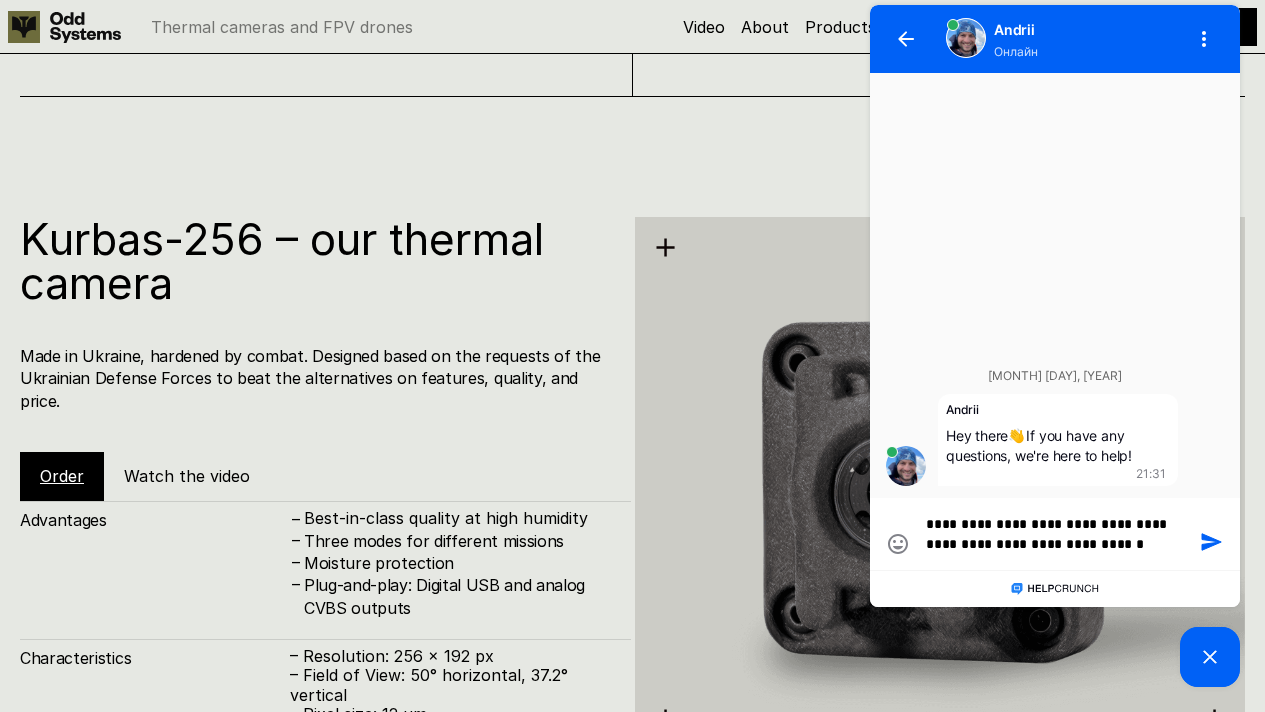 type on "**********" 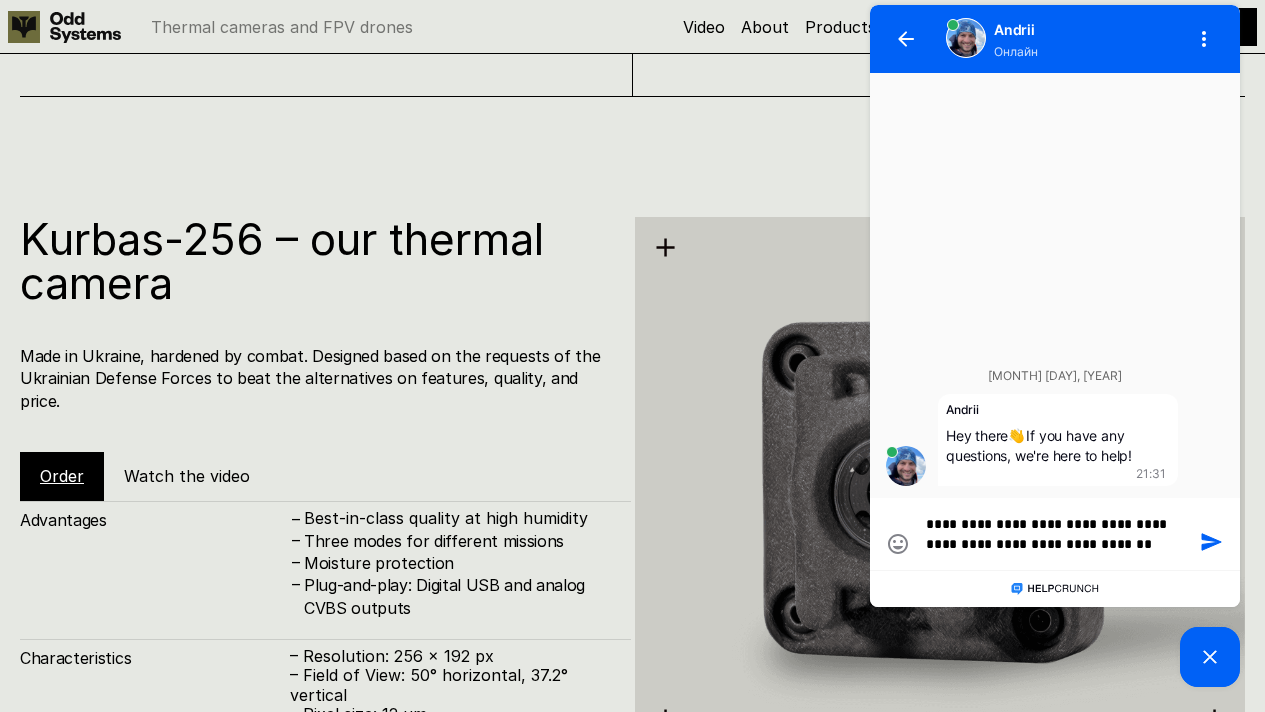 type on "**********" 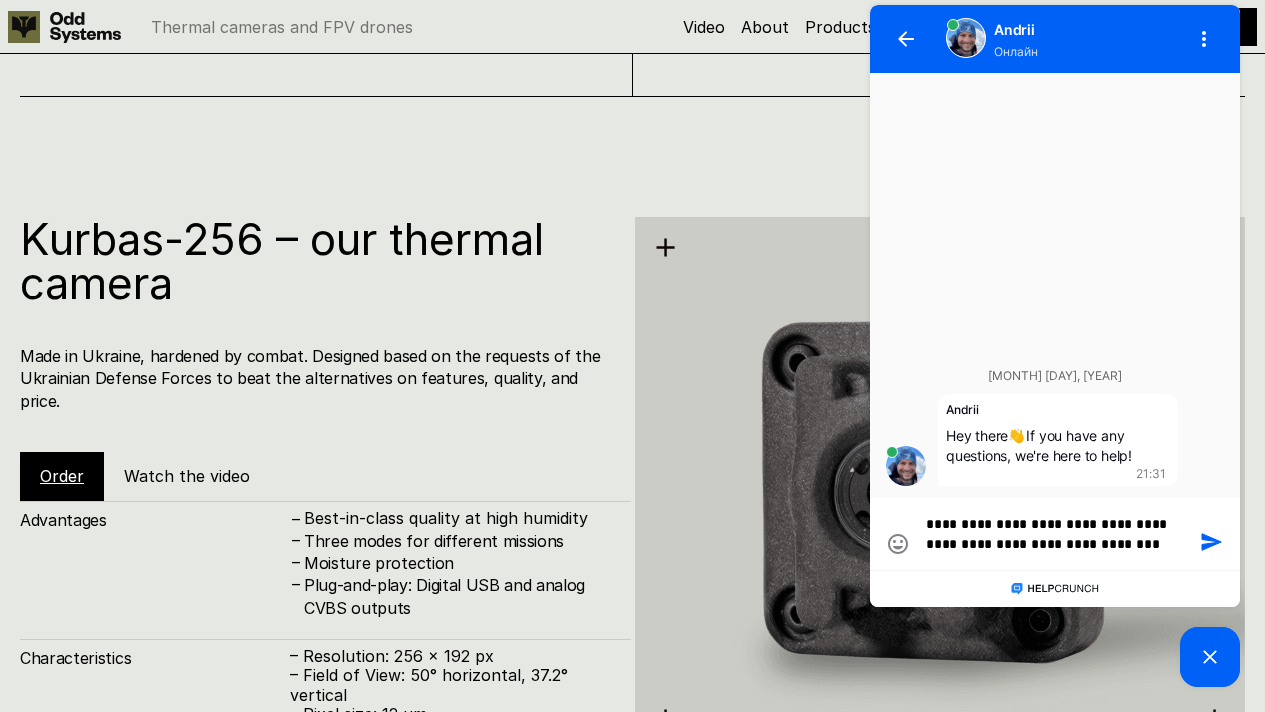 type on "**********" 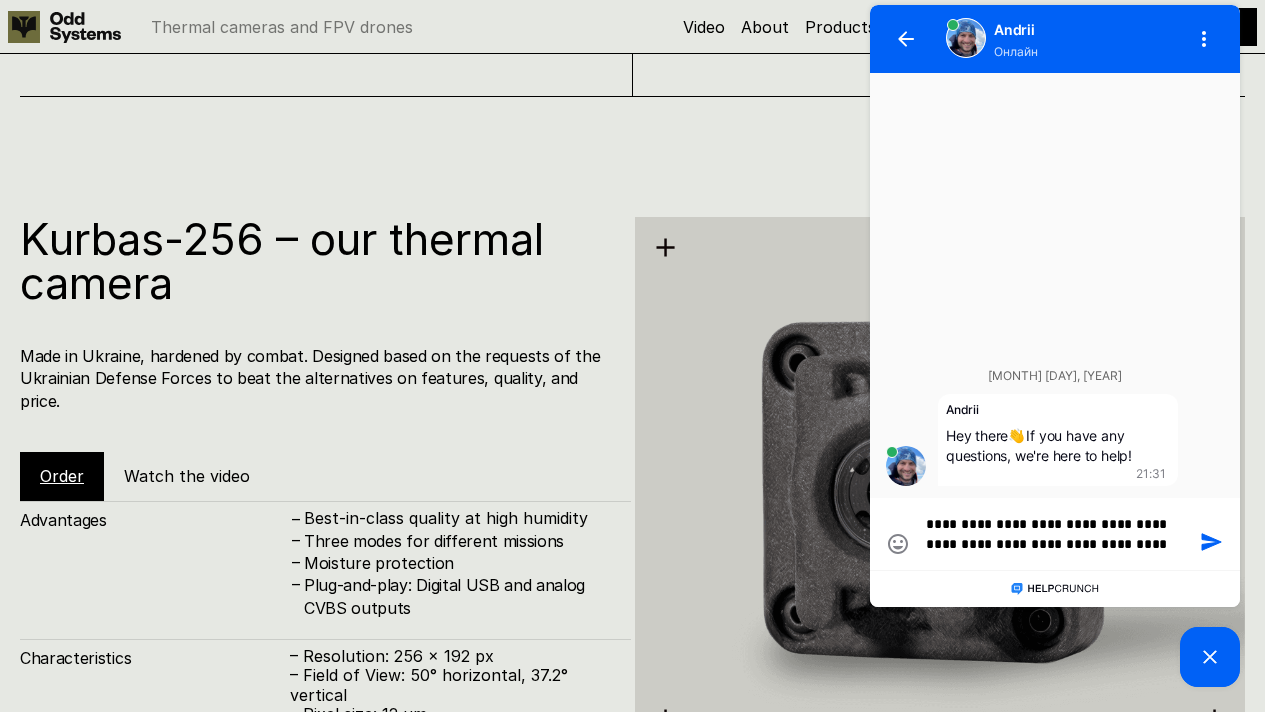 type on "**********" 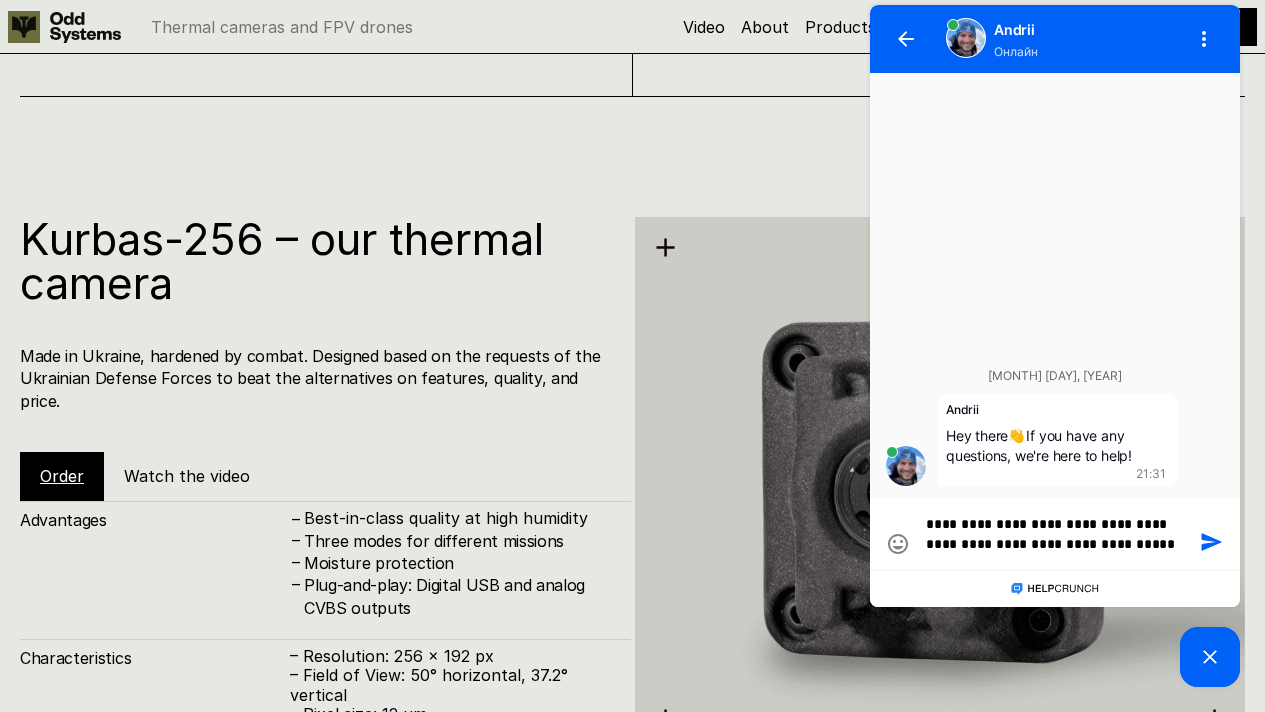 type on "**********" 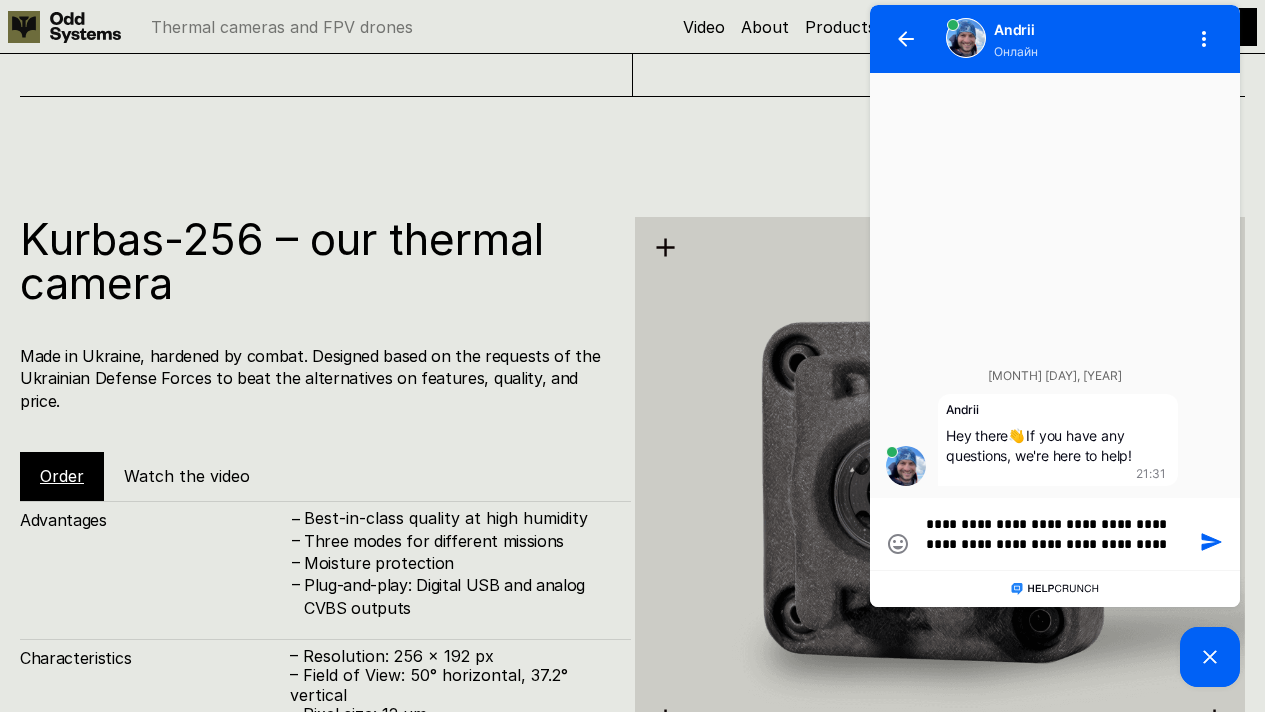 type on "**********" 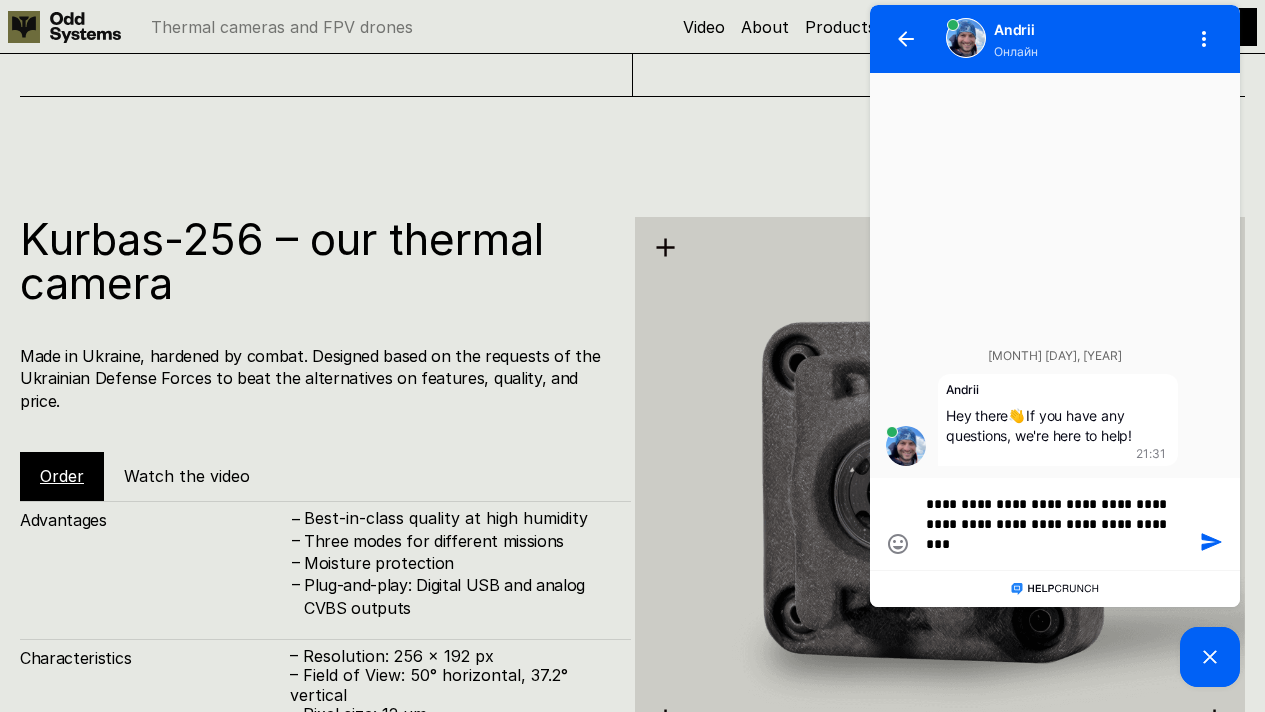 type on "**********" 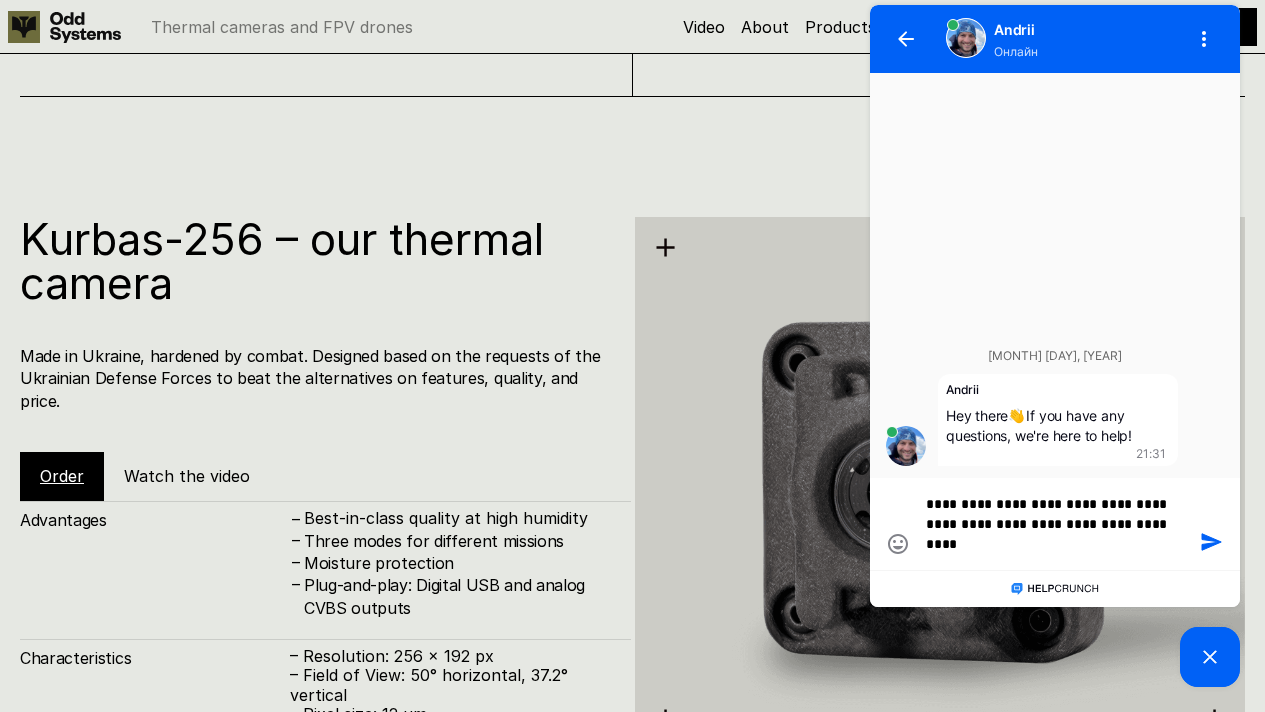 type on "**********" 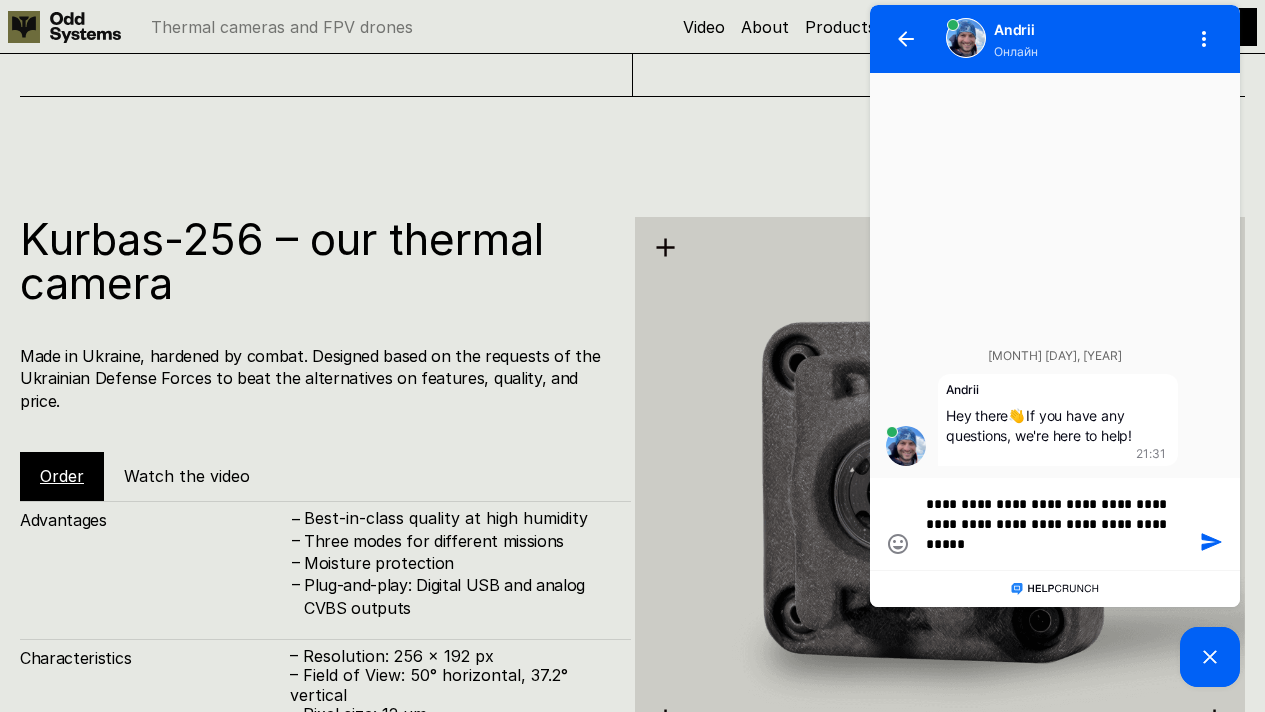 type on "**********" 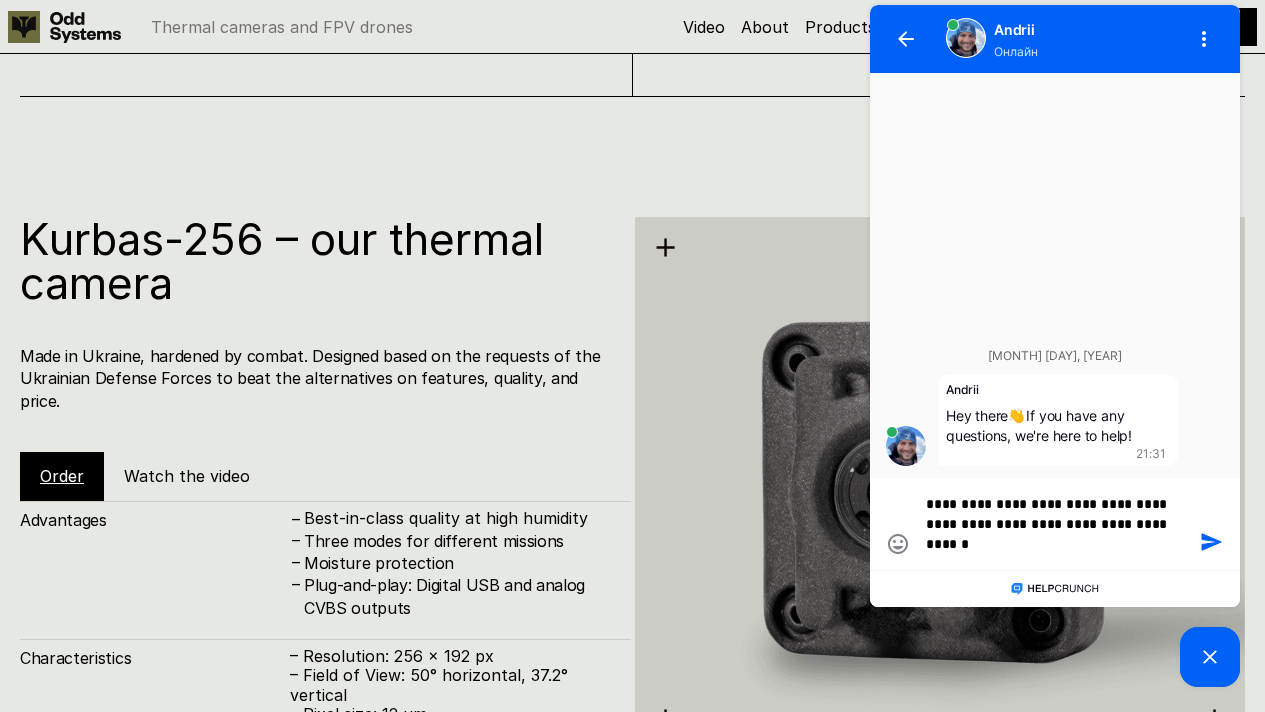 type on "**********" 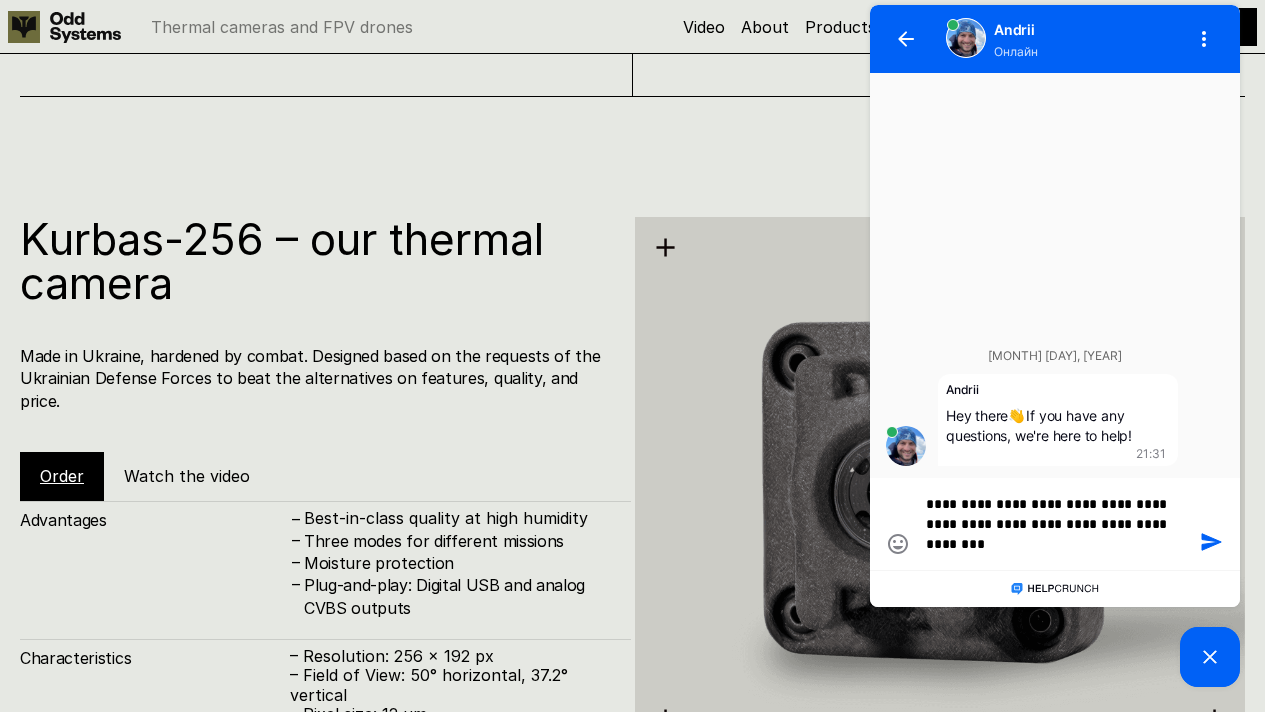 type on "**********" 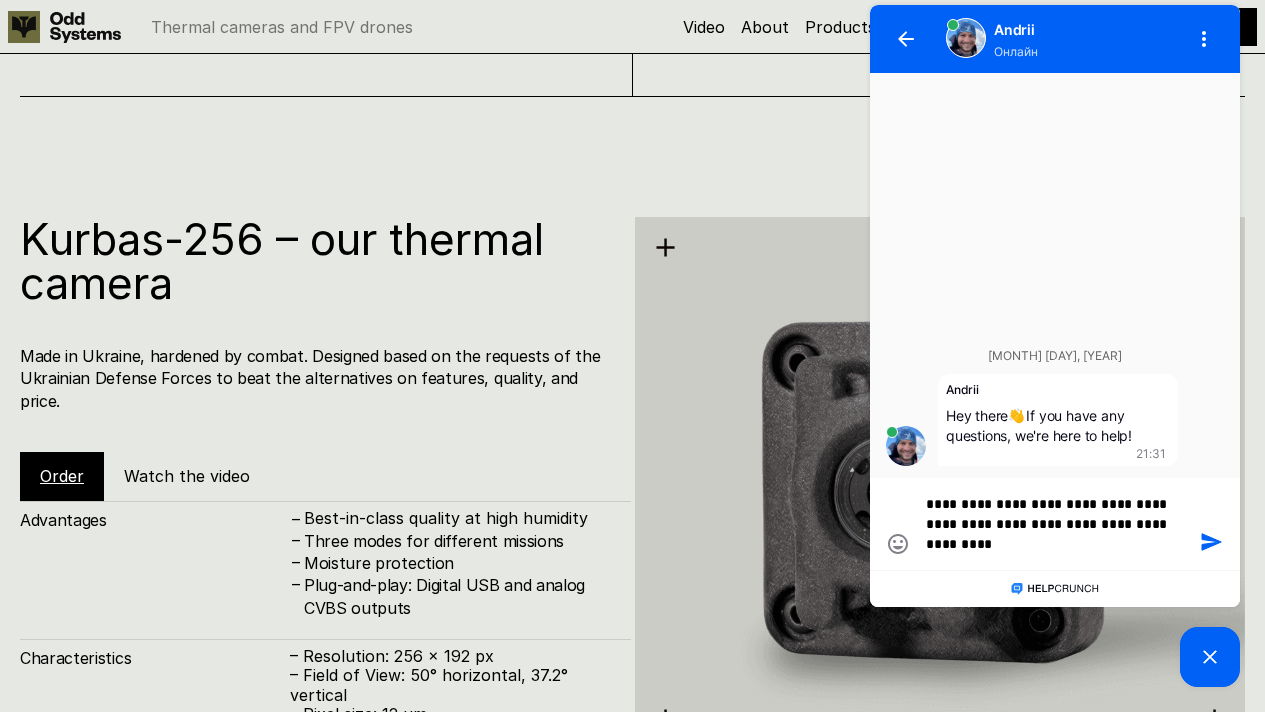 type on "**********" 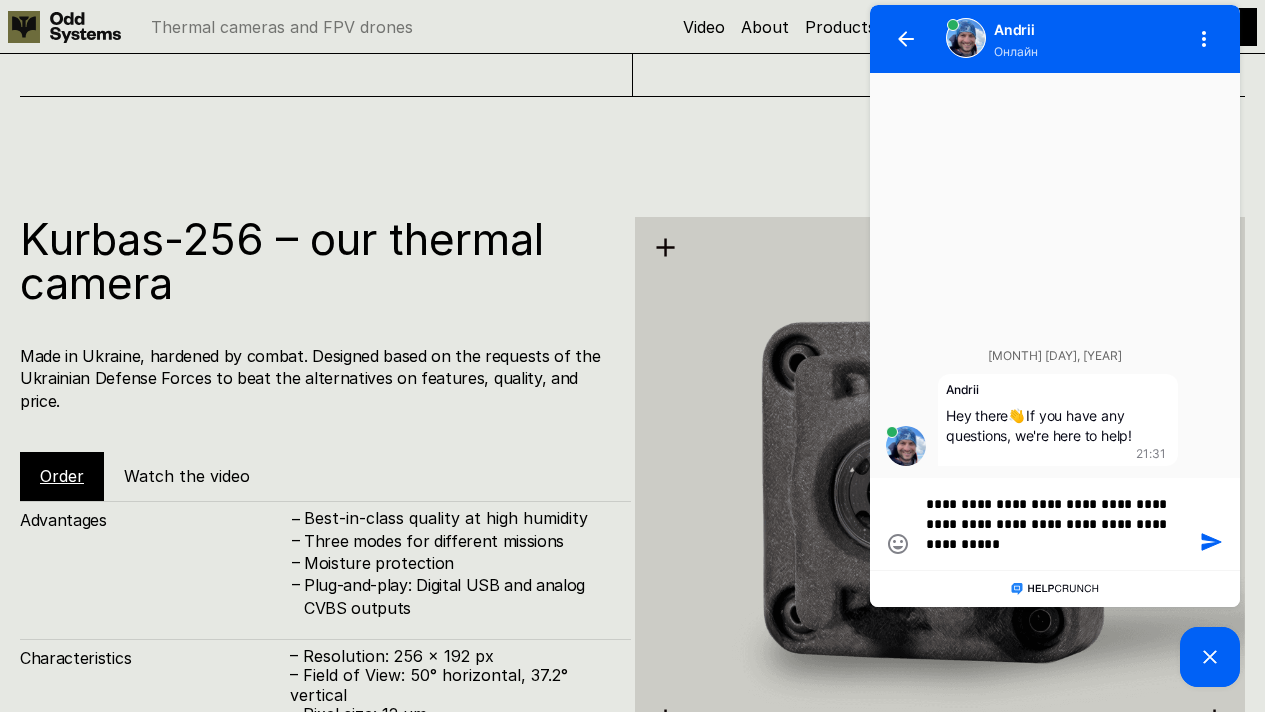 type on "**********" 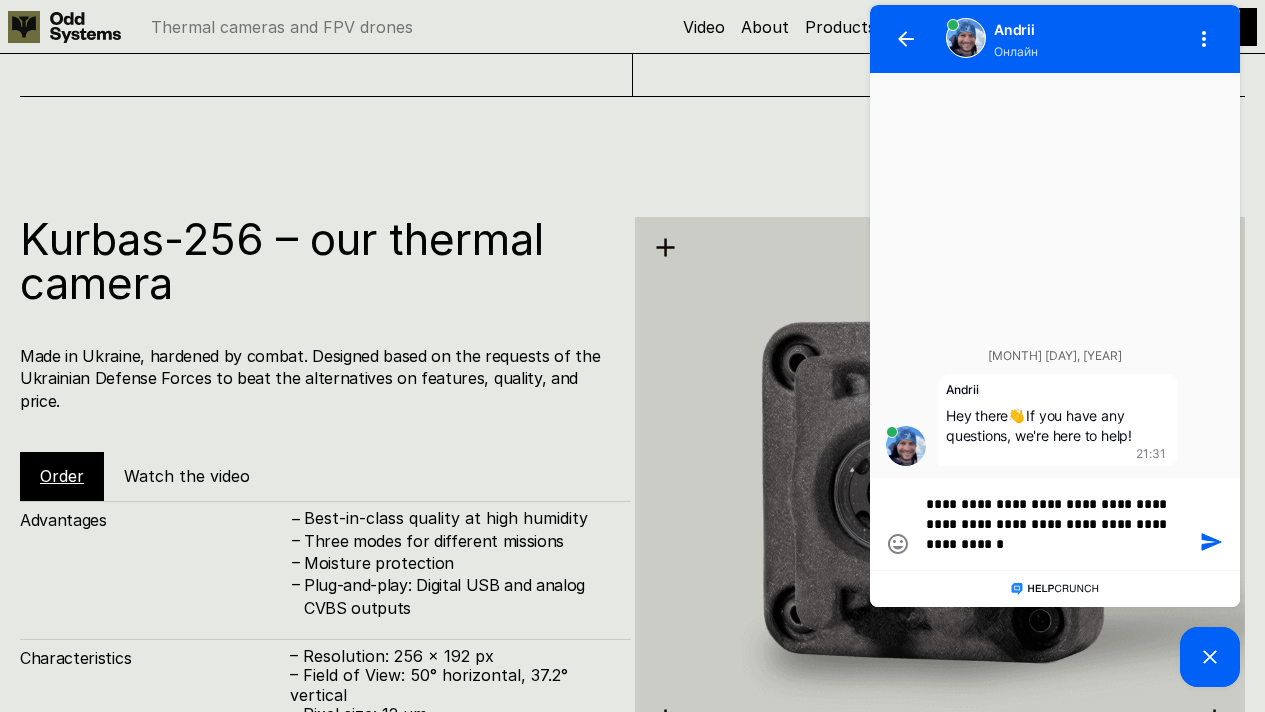 type on "**********" 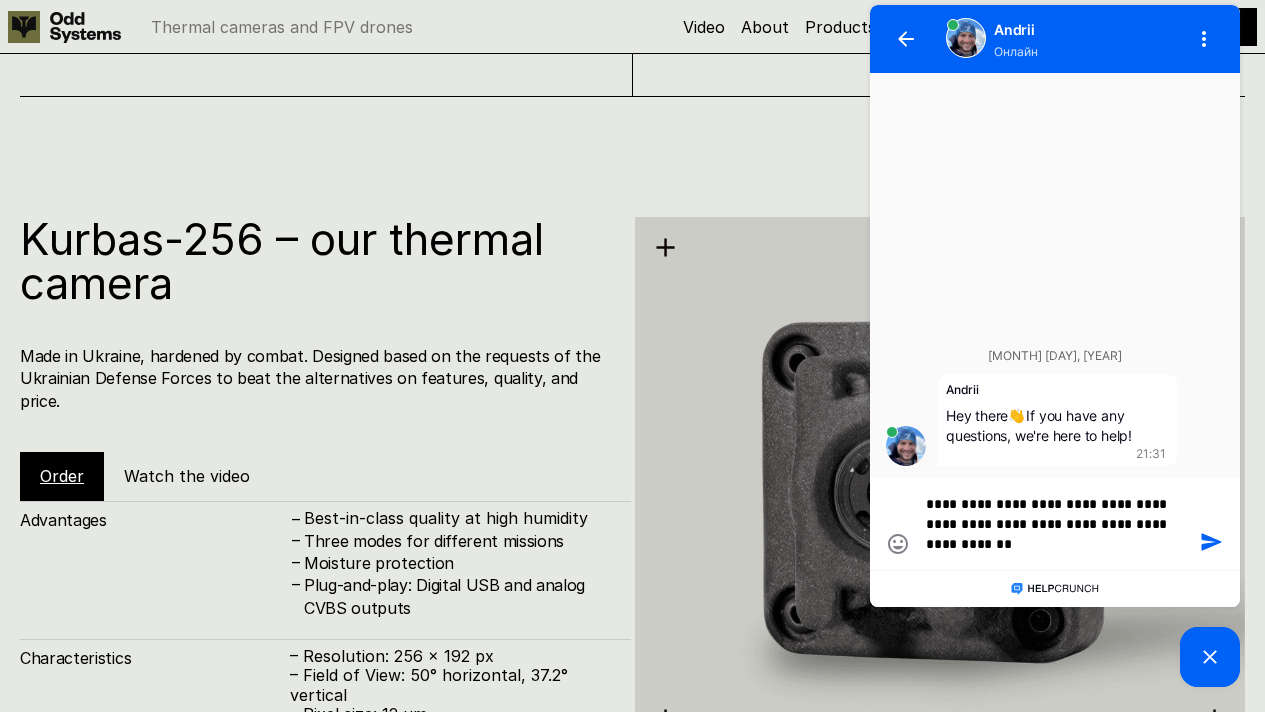 type on "**********" 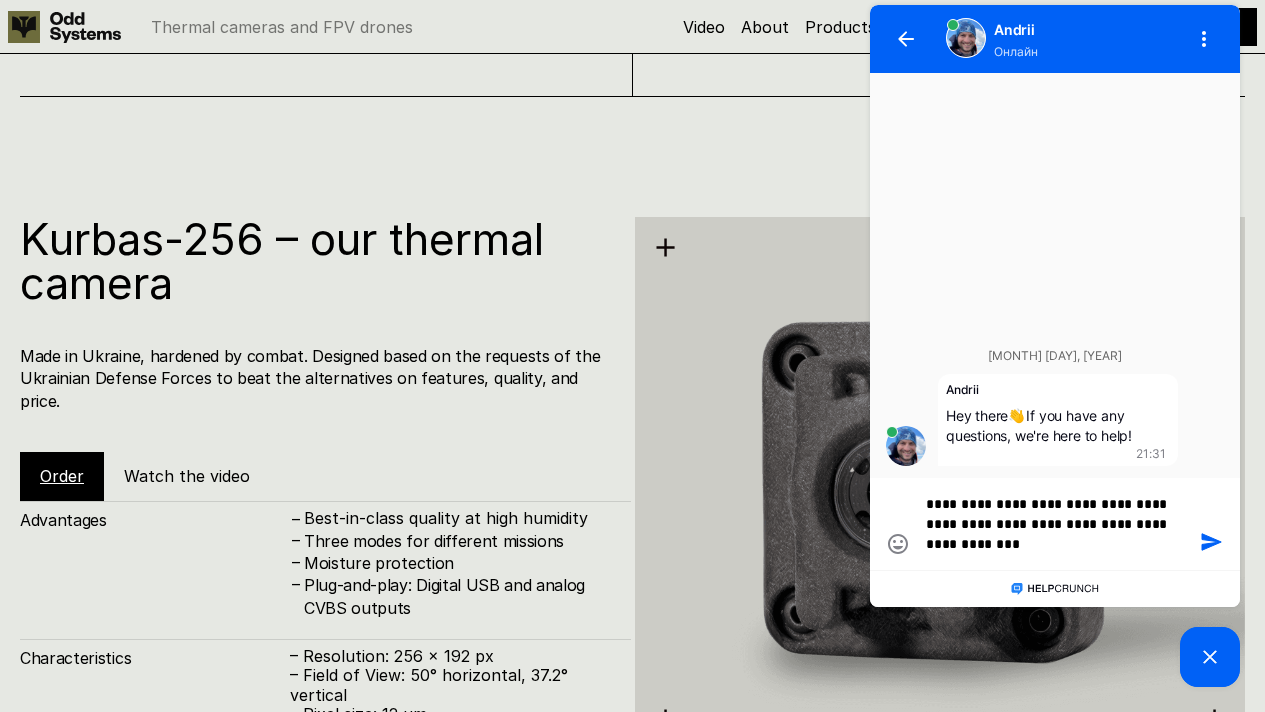 type on "**********" 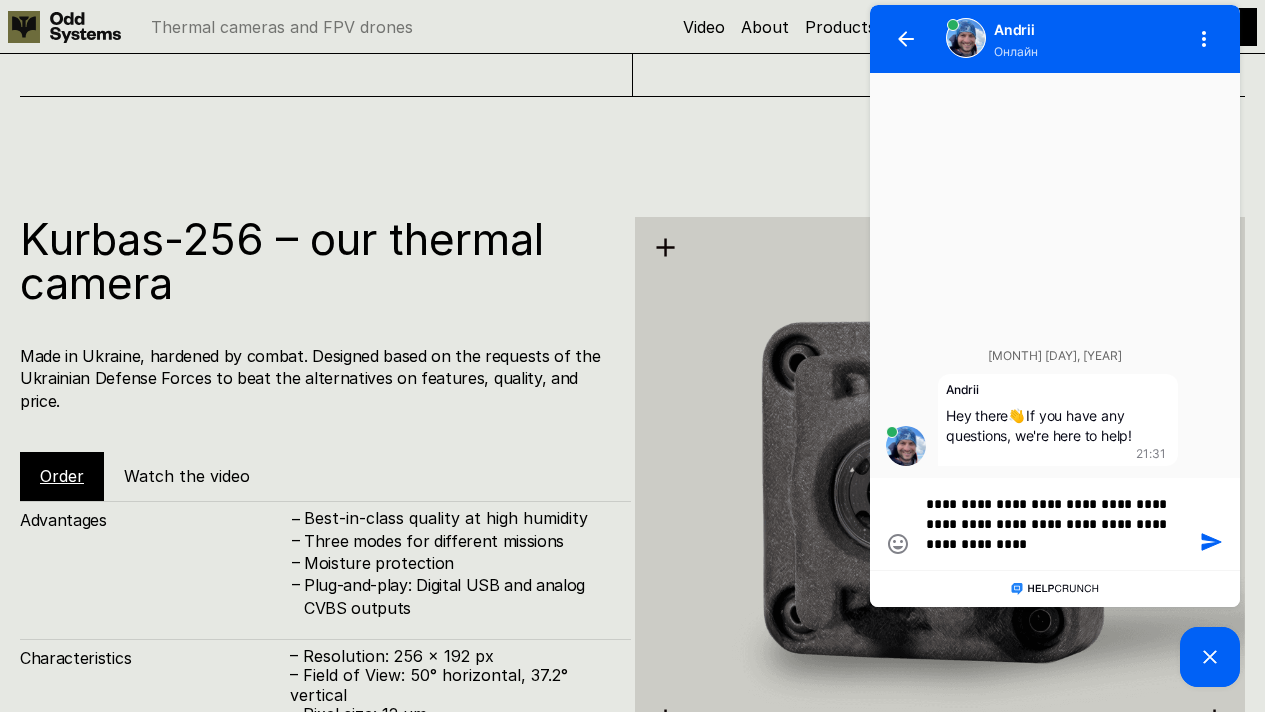 type on "**********" 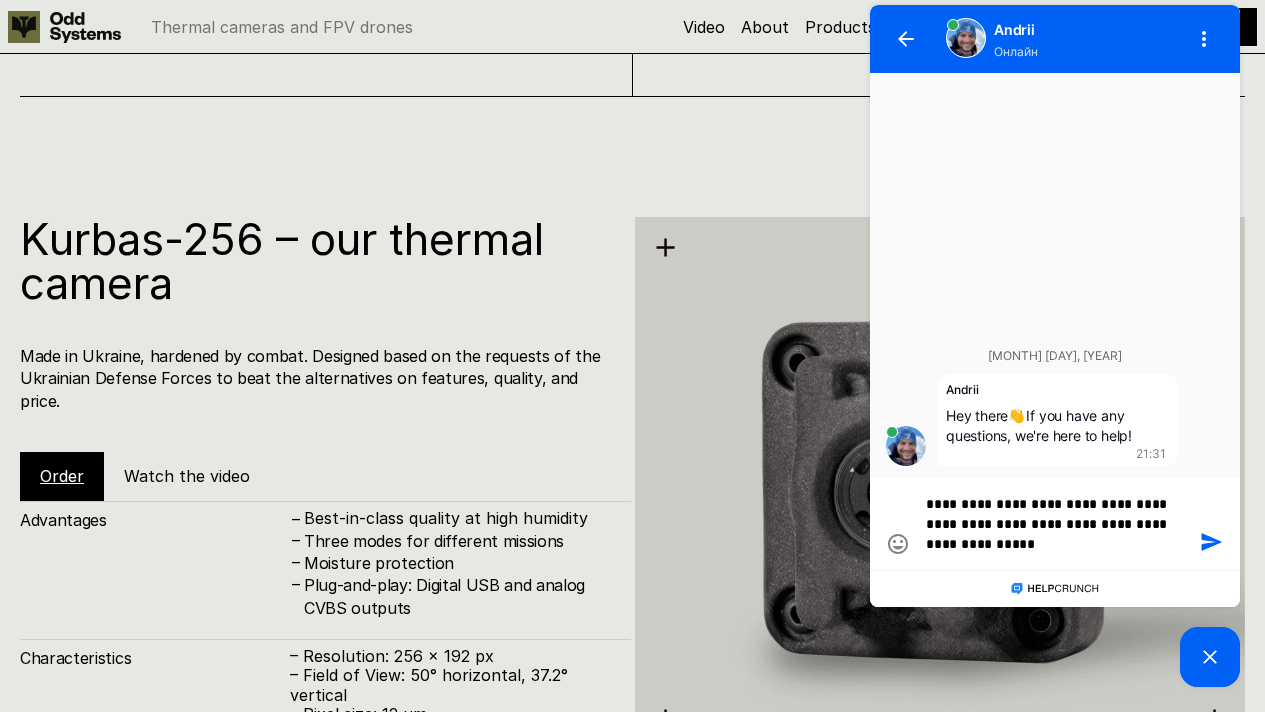 type on "**********" 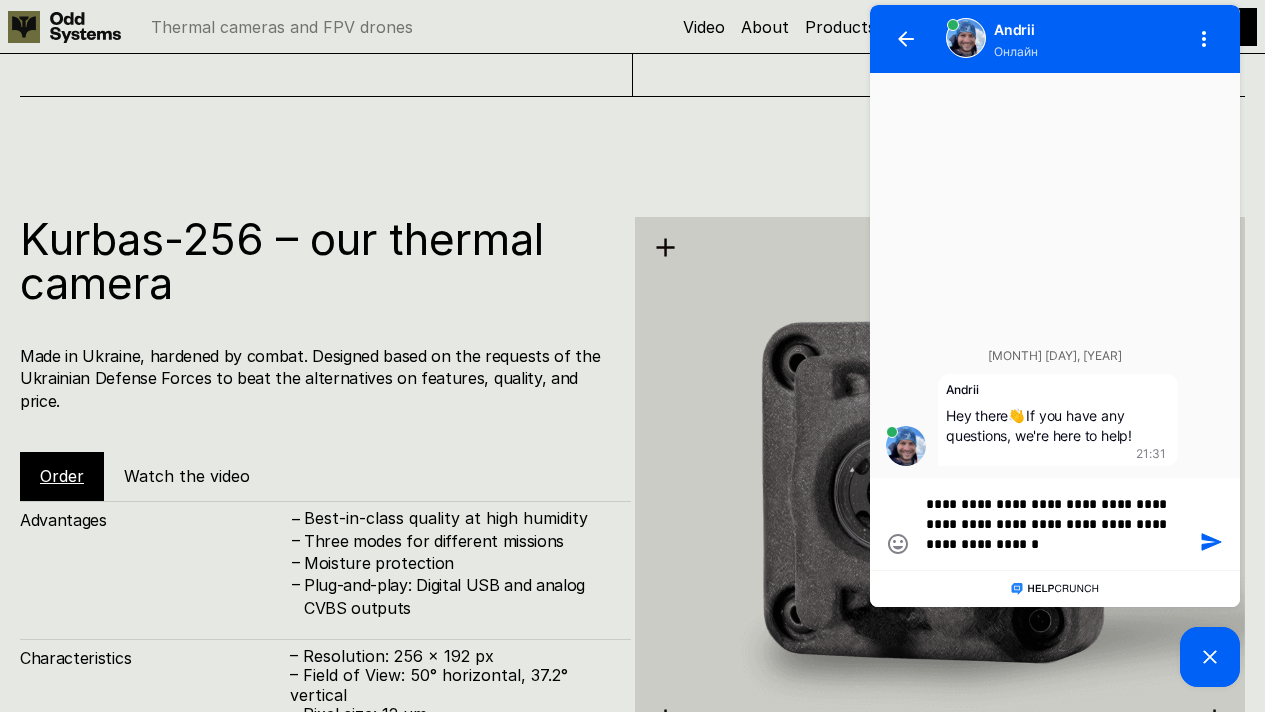 type on "**********" 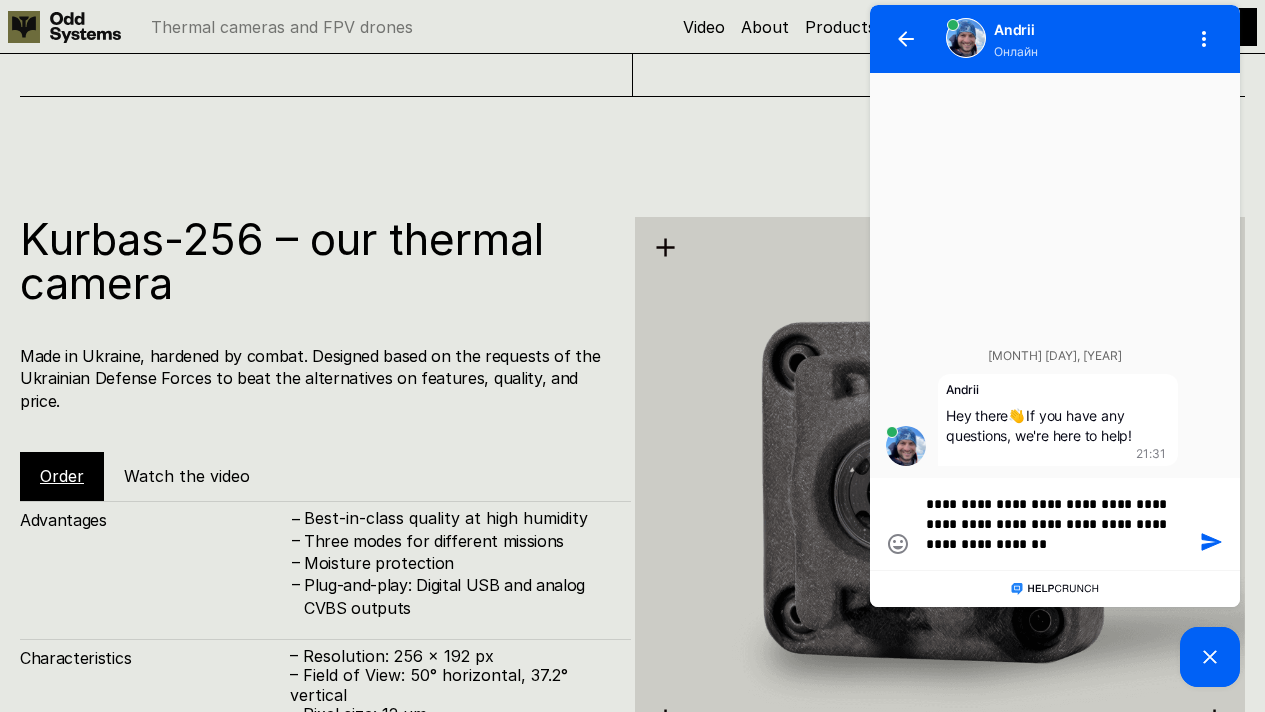 type on "**********" 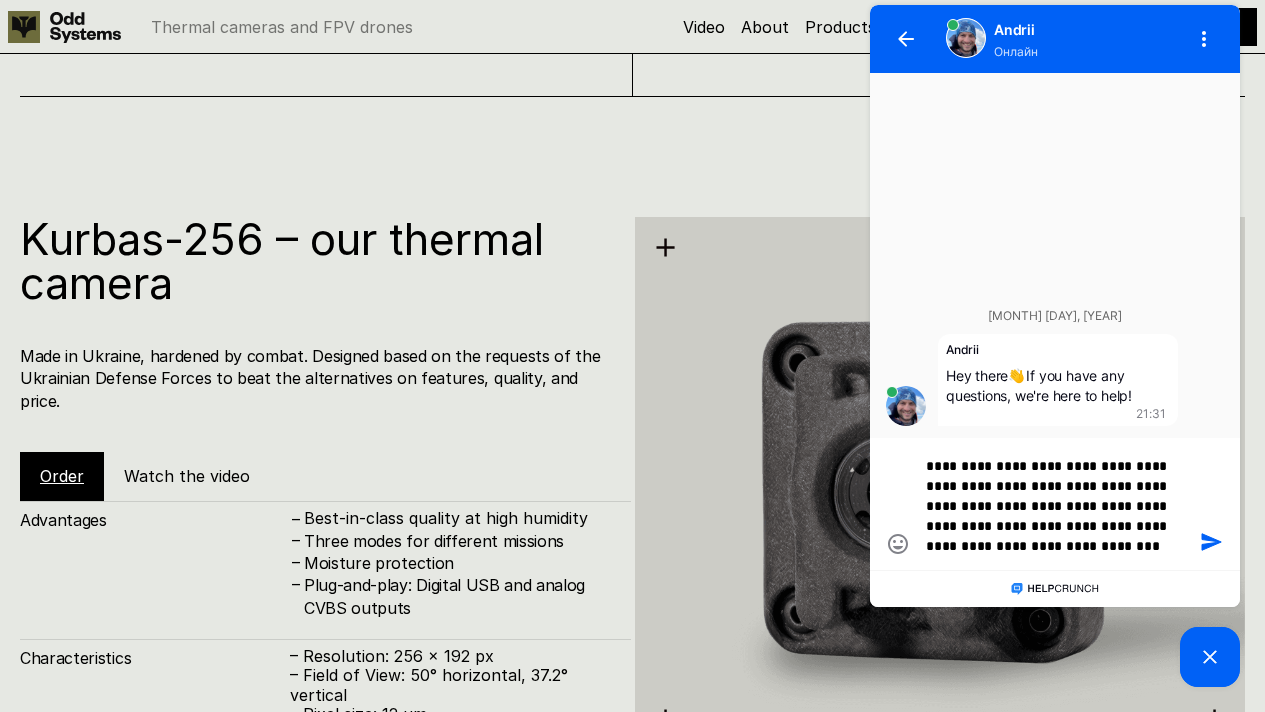scroll, scrollTop: 58, scrollLeft: 0, axis: vertical 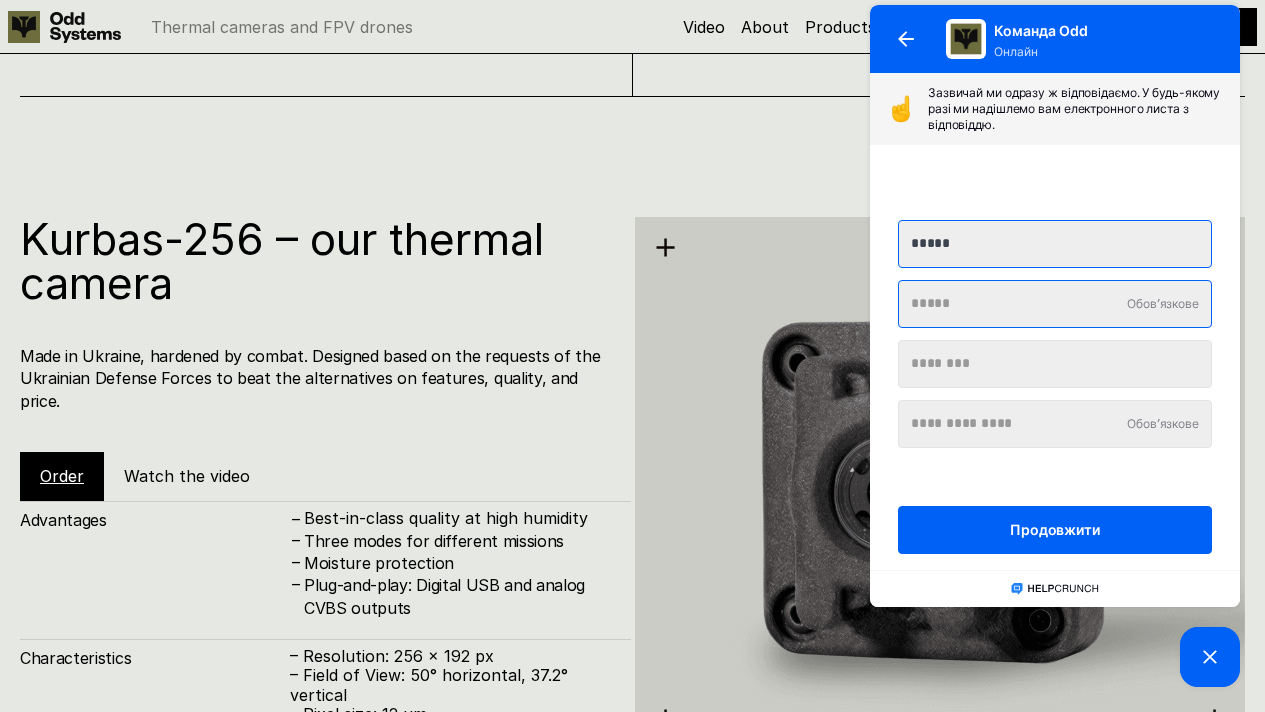 click at bounding box center (1055, 304) 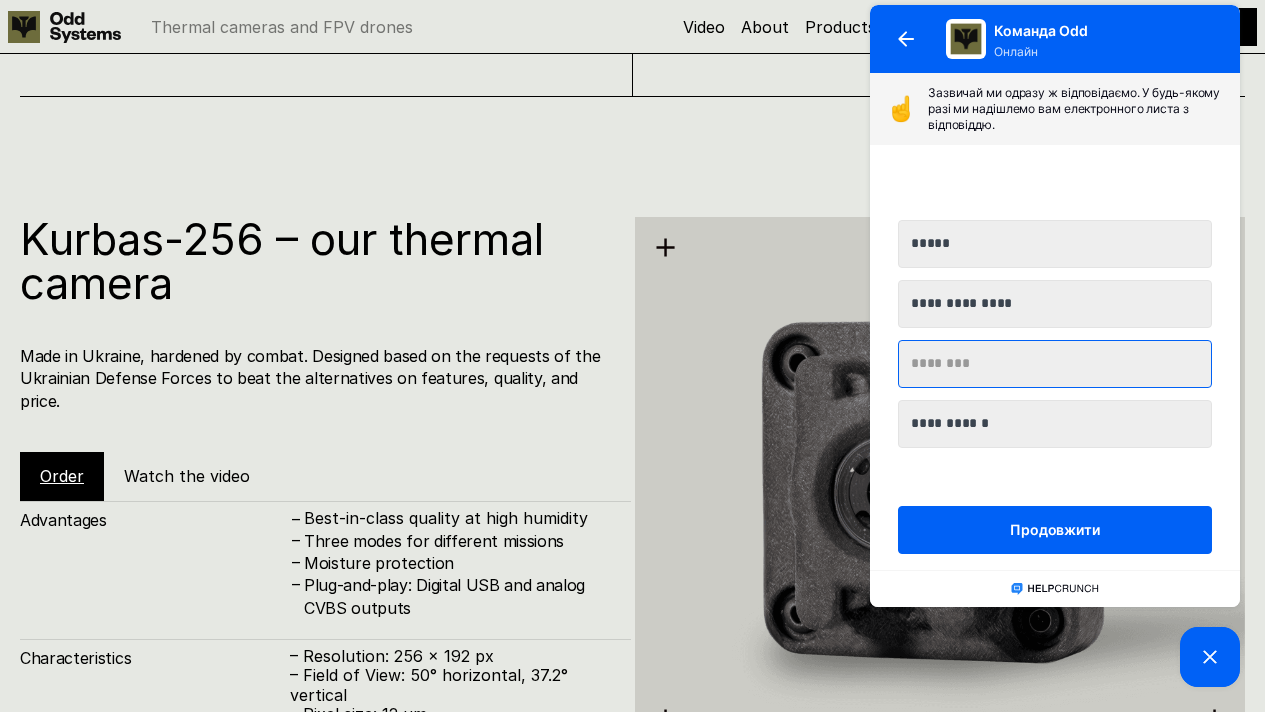 click at bounding box center [1055, 364] 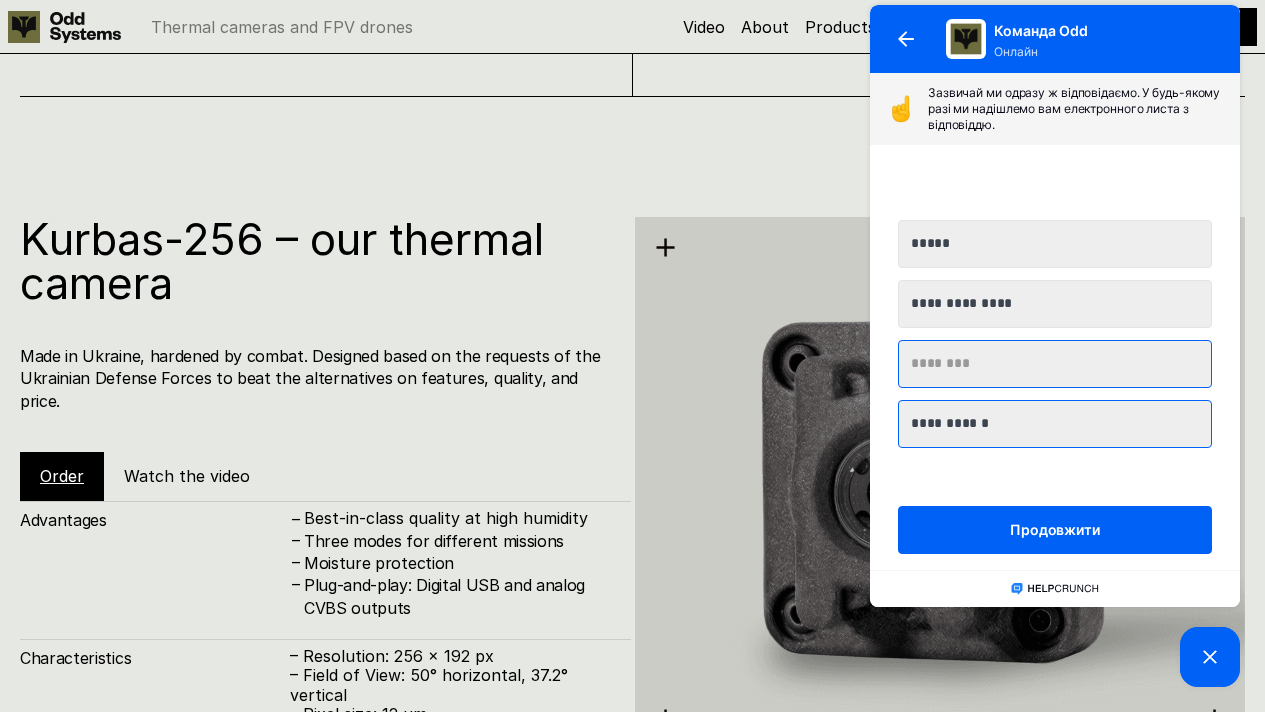 click on "**********" at bounding box center (1055, 424) 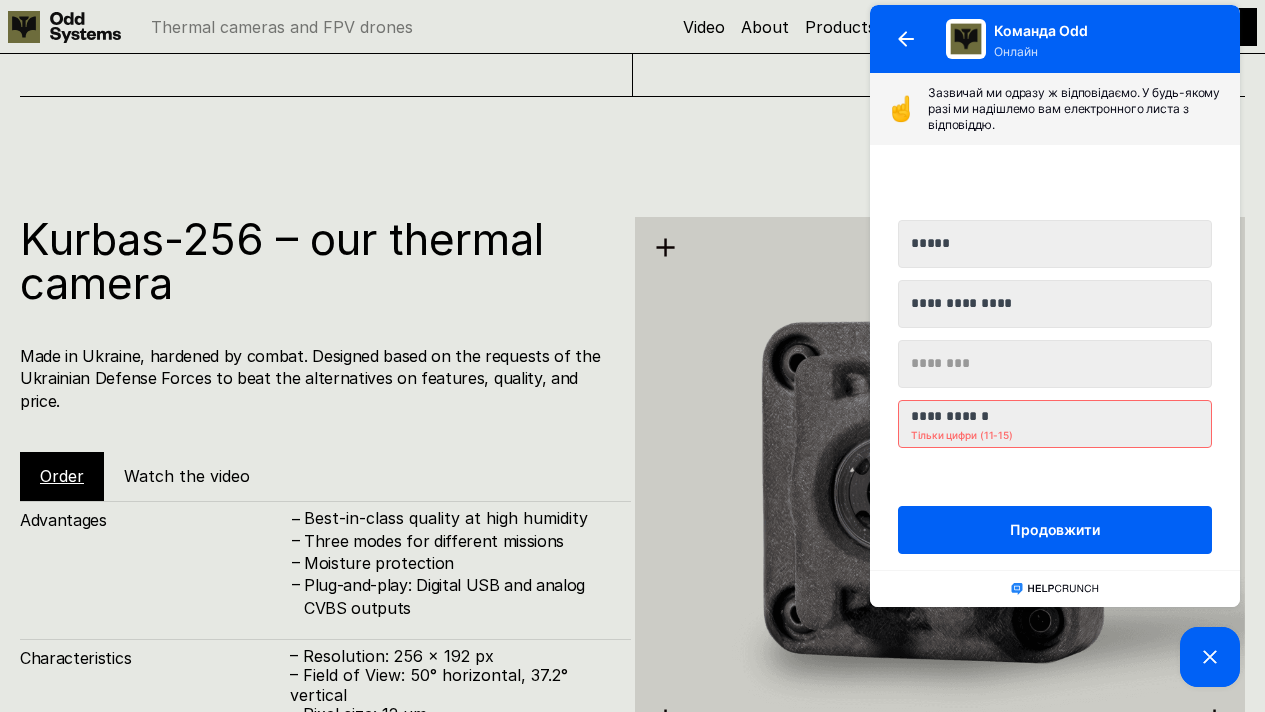 click on "**********" at bounding box center [1055, 325] 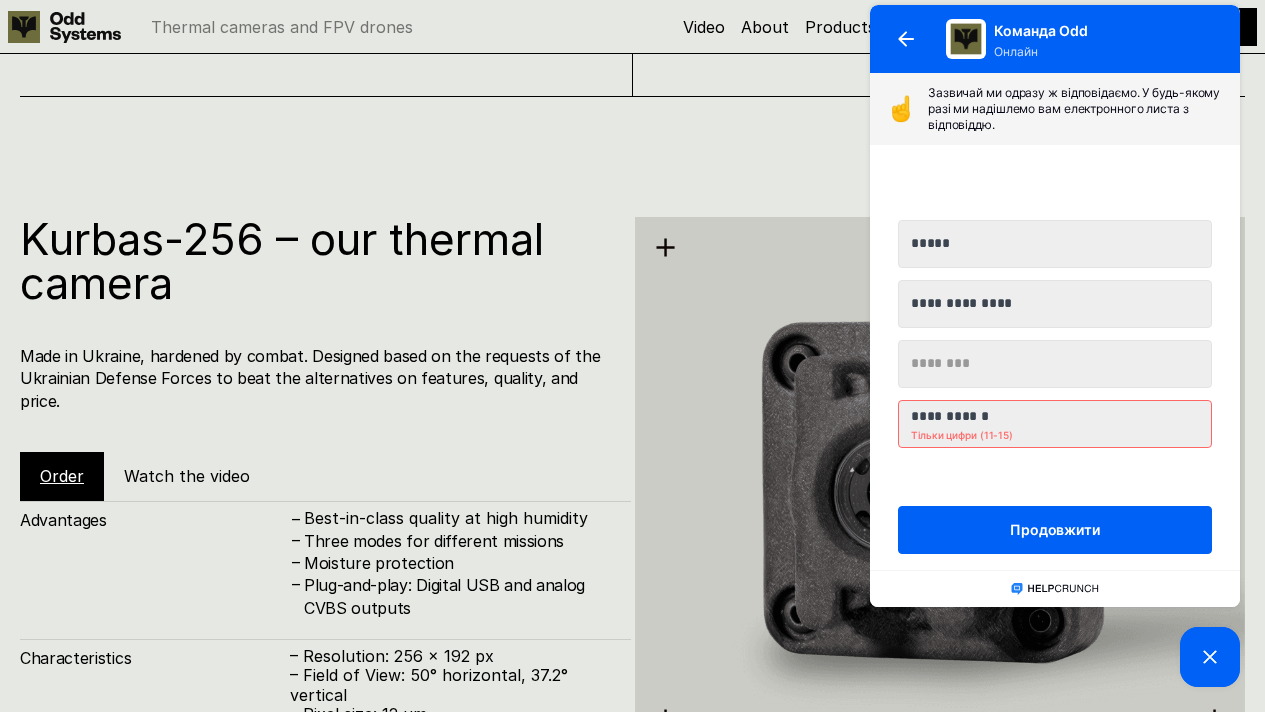 click on "**********" at bounding box center [1055, 416] 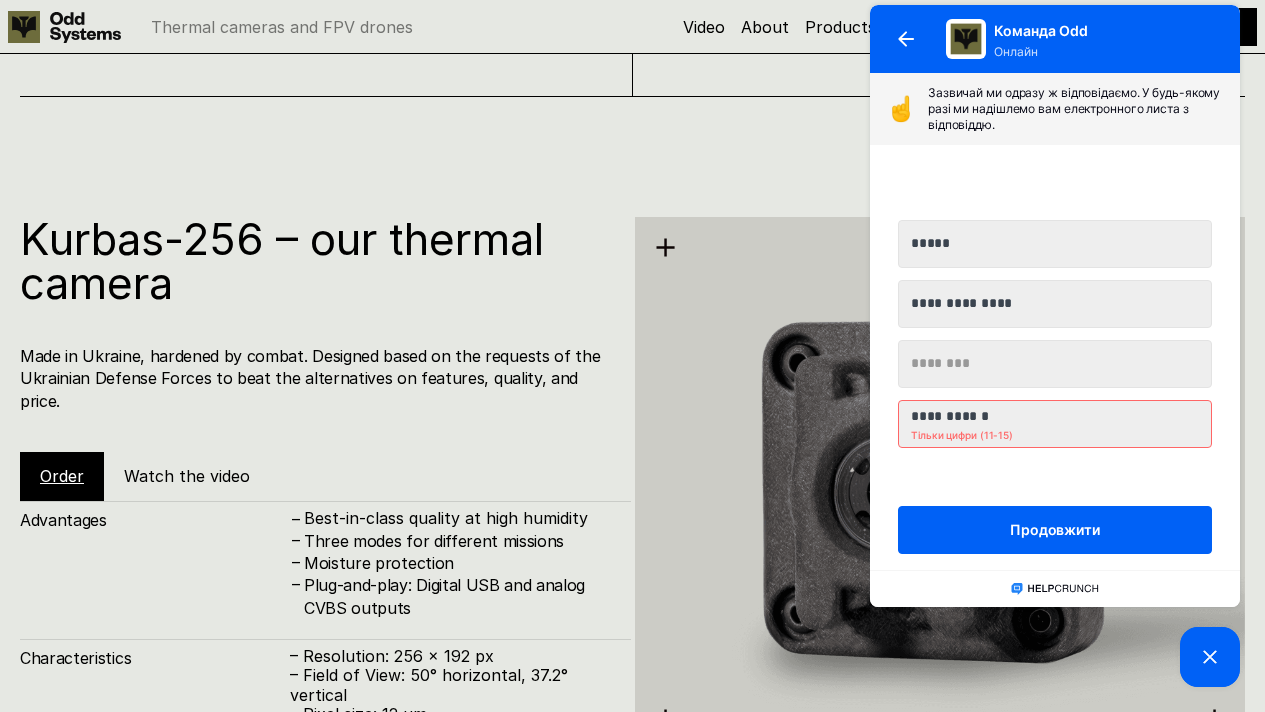 click on "**********" at bounding box center (1055, 416) 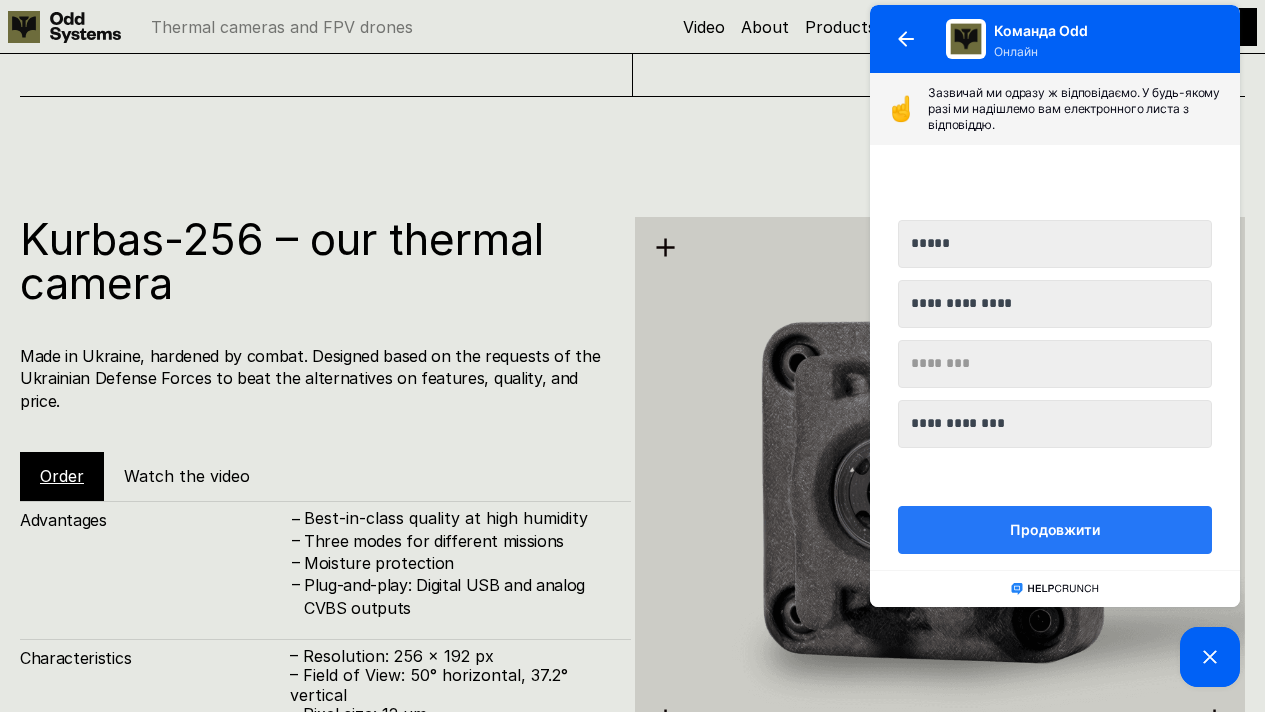 click on "Продовжити" at bounding box center (1055, 530) 